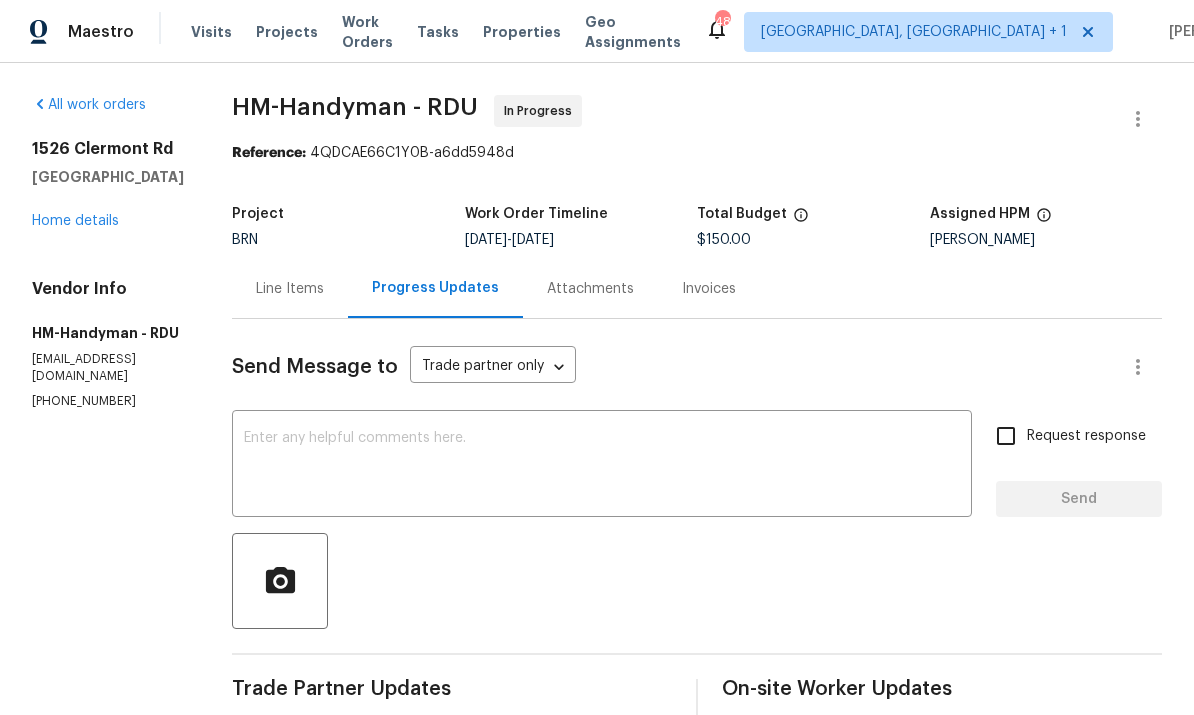 scroll, scrollTop: 0, scrollLeft: 0, axis: both 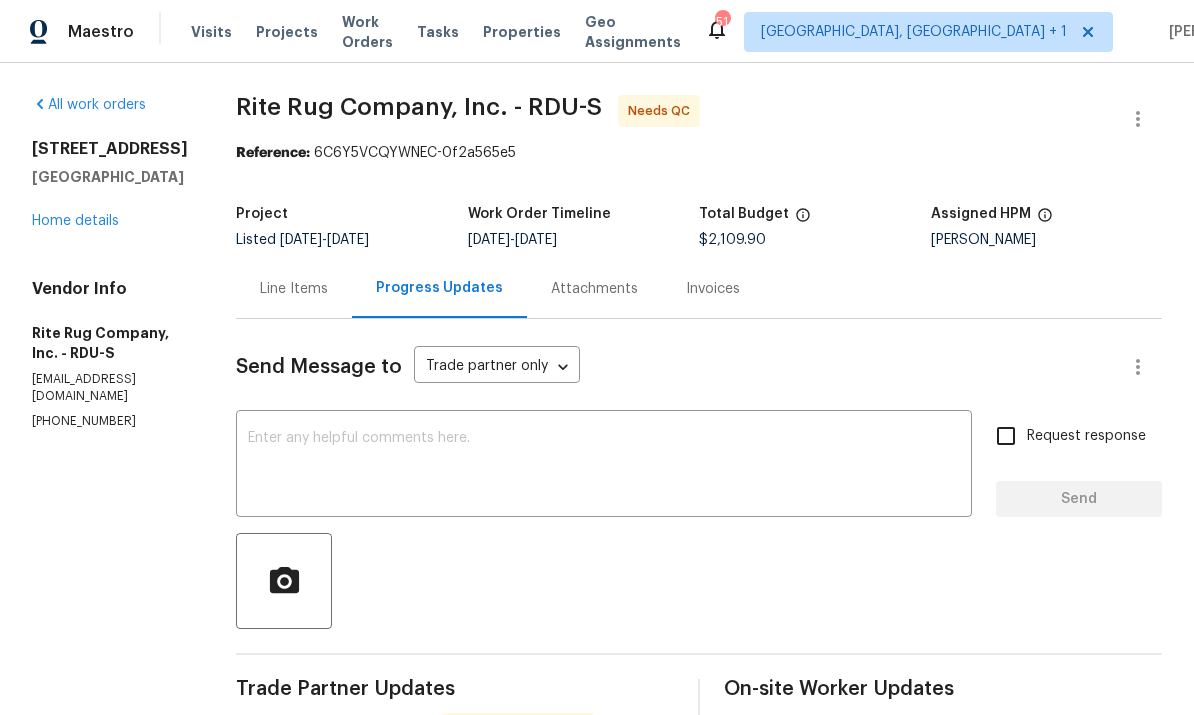click on "Home details" at bounding box center [75, 221] 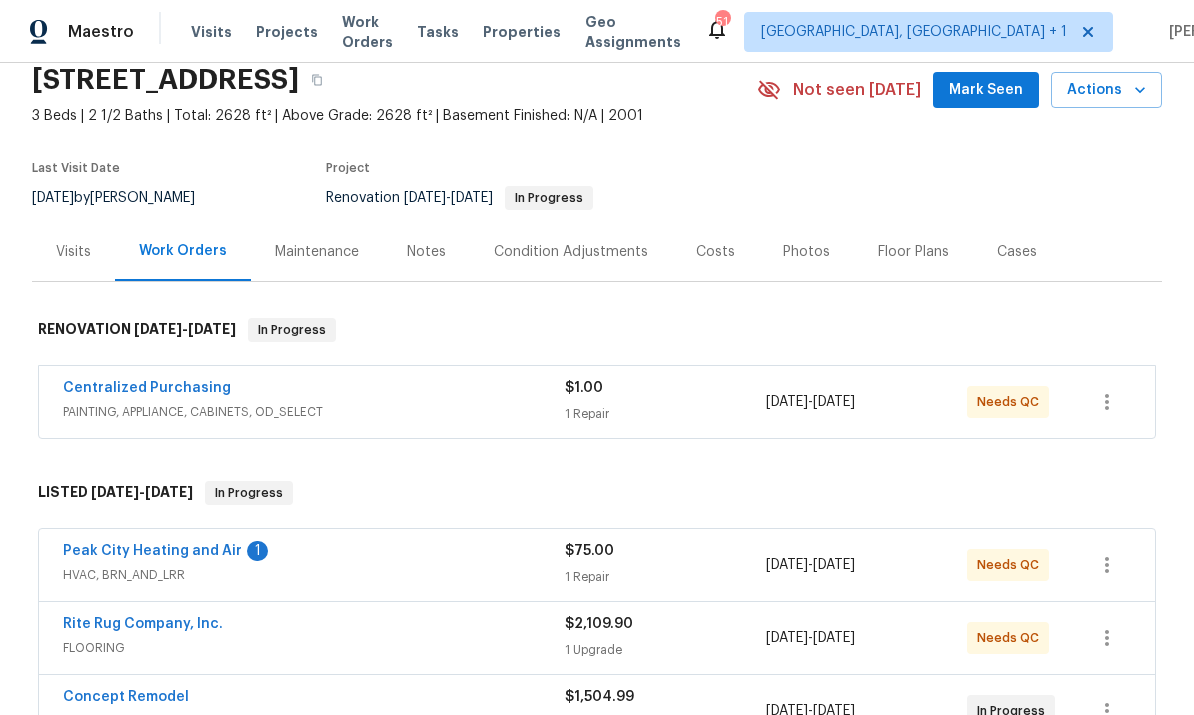 scroll, scrollTop: 82, scrollLeft: 0, axis: vertical 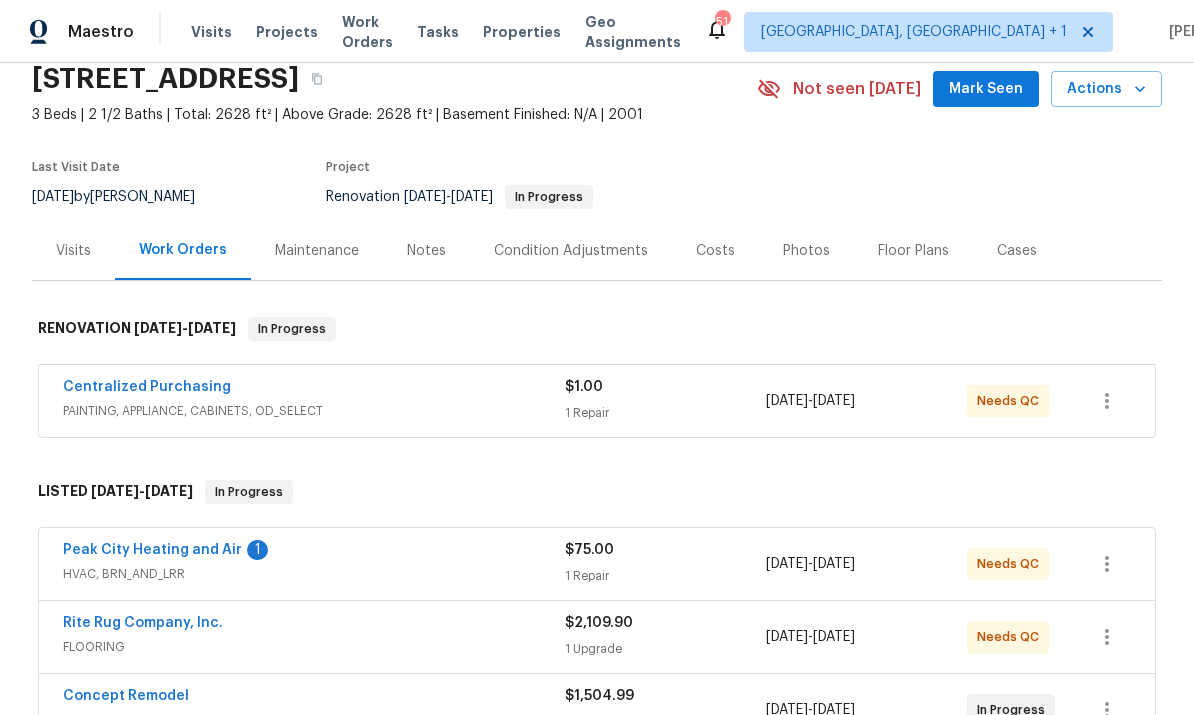 click on "Peak City Heating and Air" at bounding box center (152, 550) 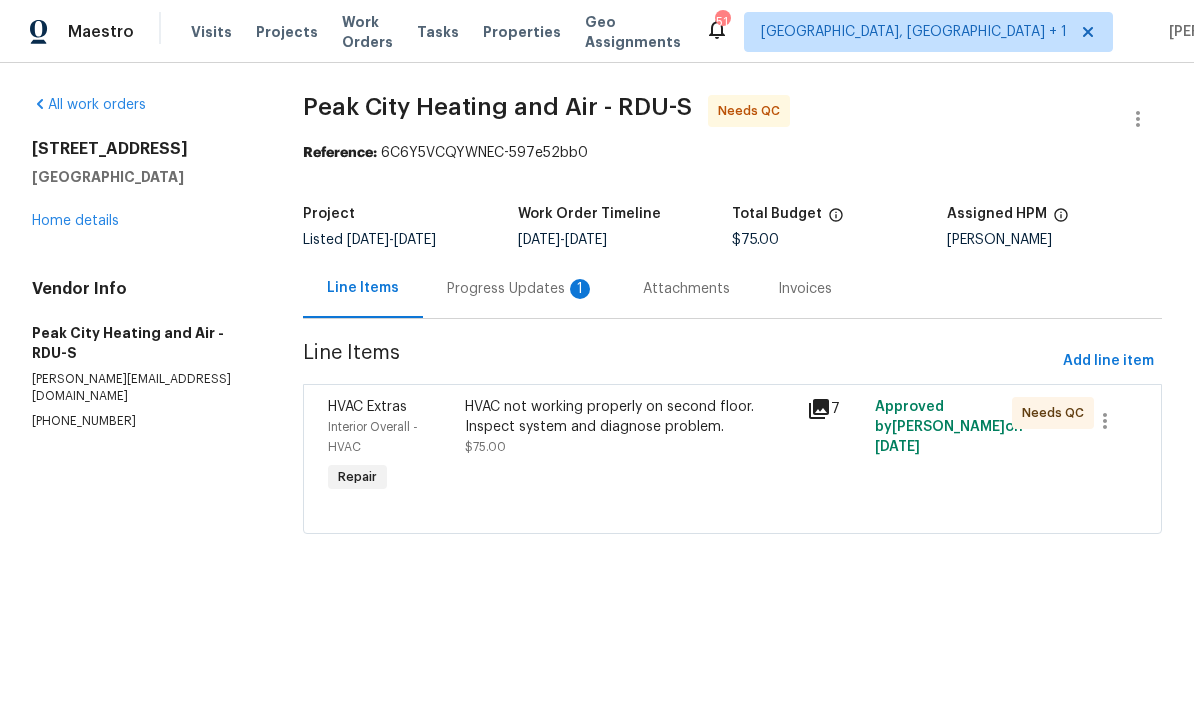 click on "Progress Updates 1" at bounding box center [521, 289] 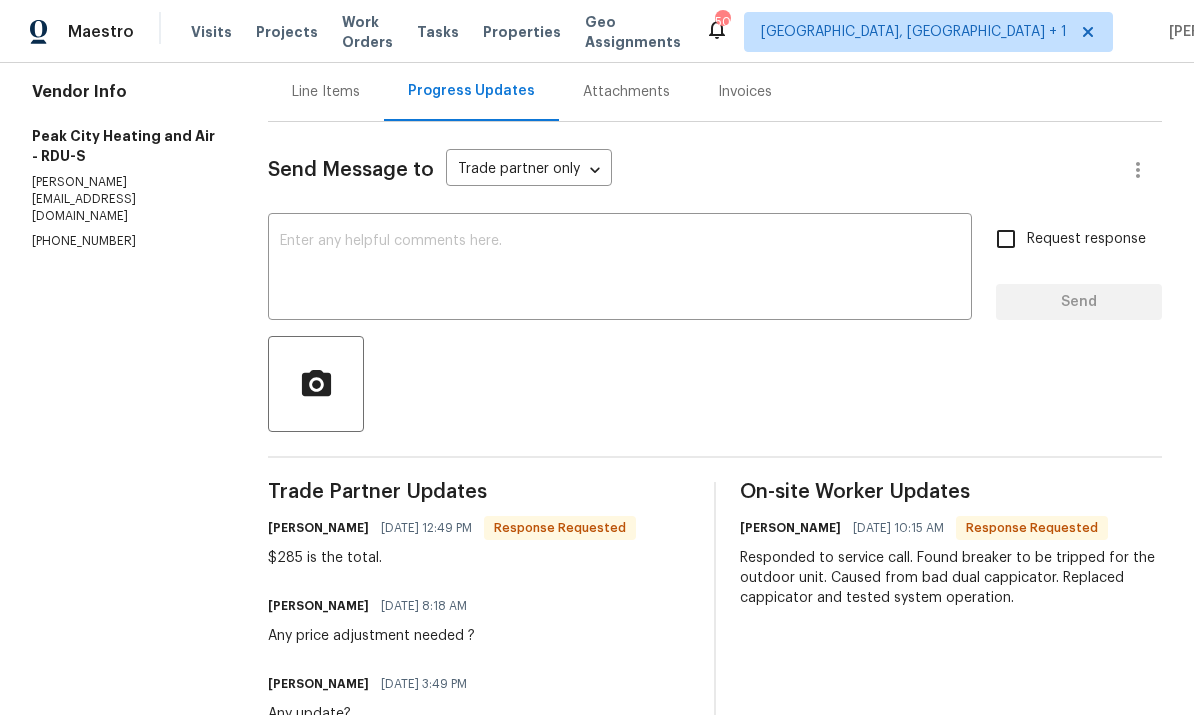 scroll, scrollTop: 198, scrollLeft: 0, axis: vertical 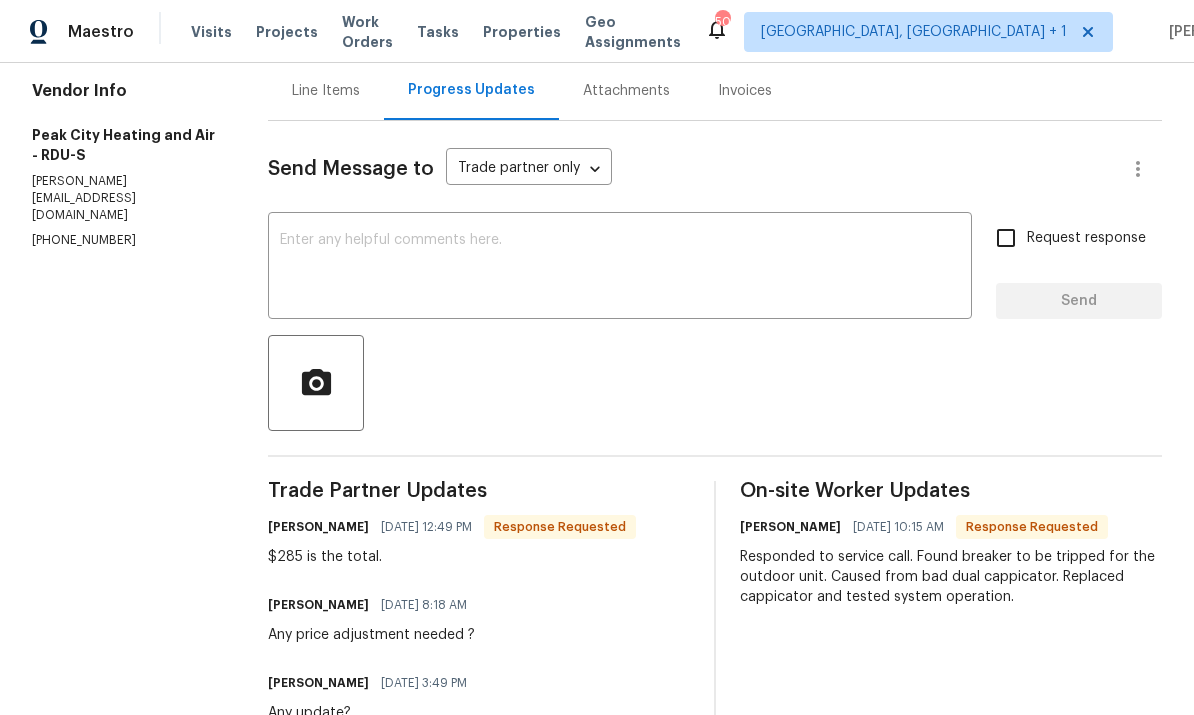 click at bounding box center [620, 268] 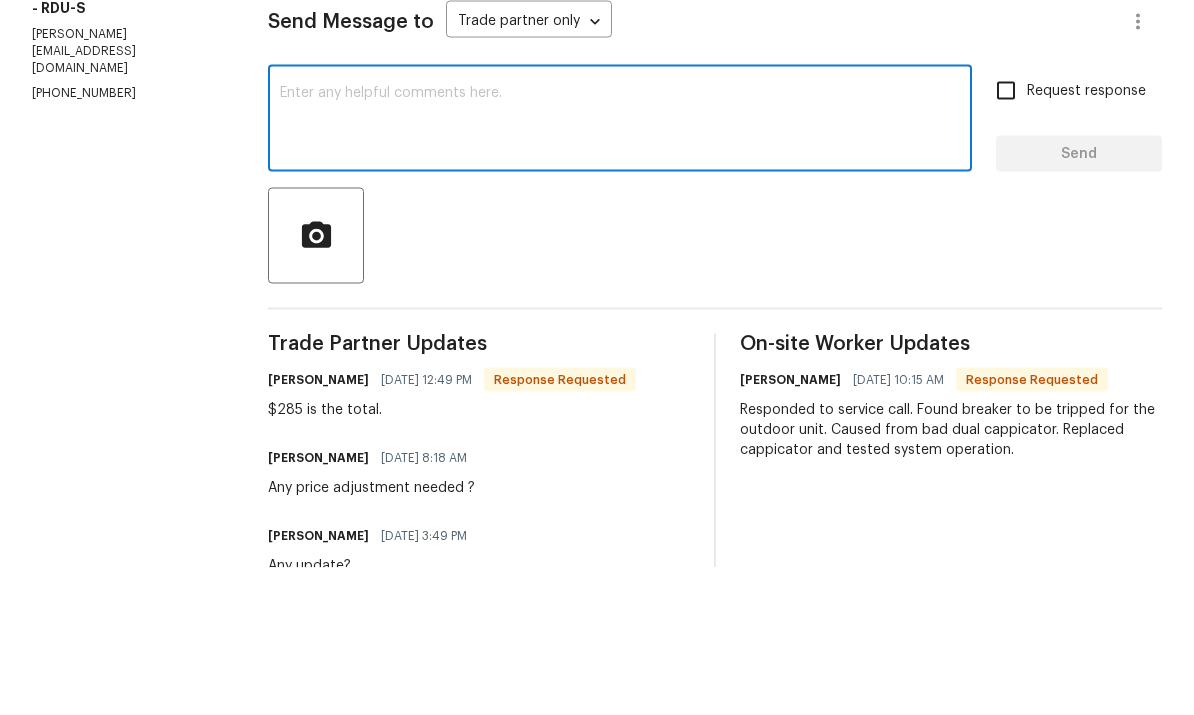 scroll, scrollTop: 75, scrollLeft: 0, axis: vertical 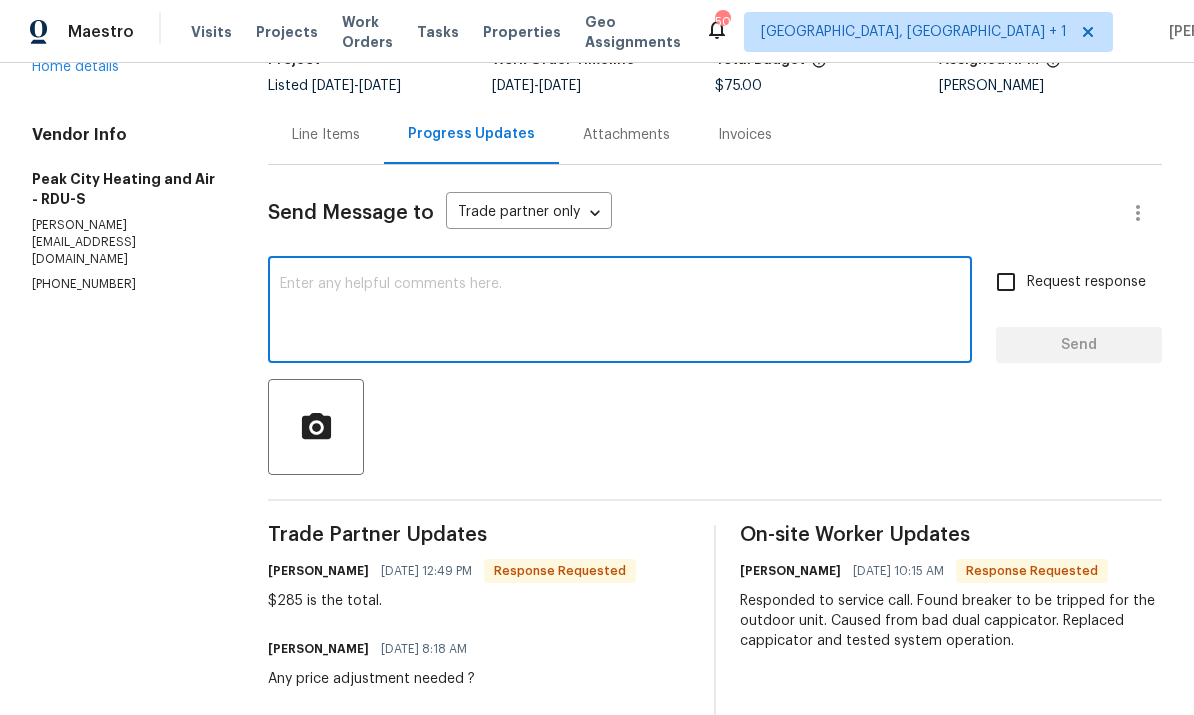 click on "Line Items" at bounding box center [326, 135] 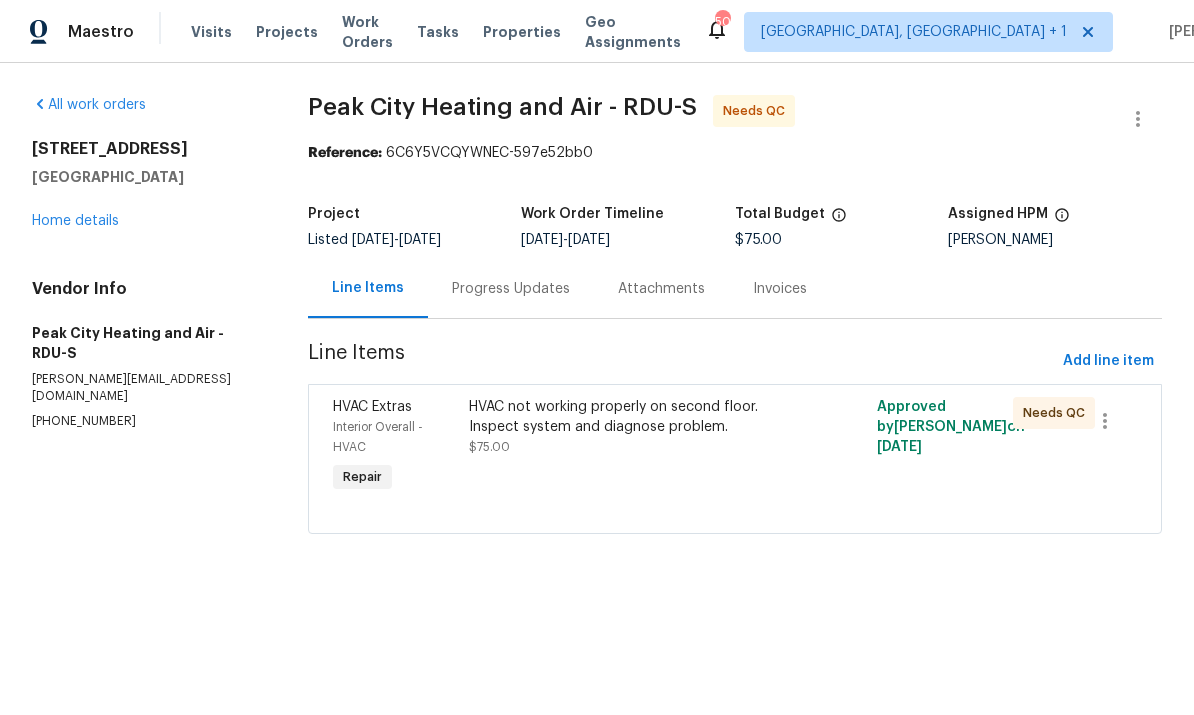 scroll, scrollTop: 0, scrollLeft: 0, axis: both 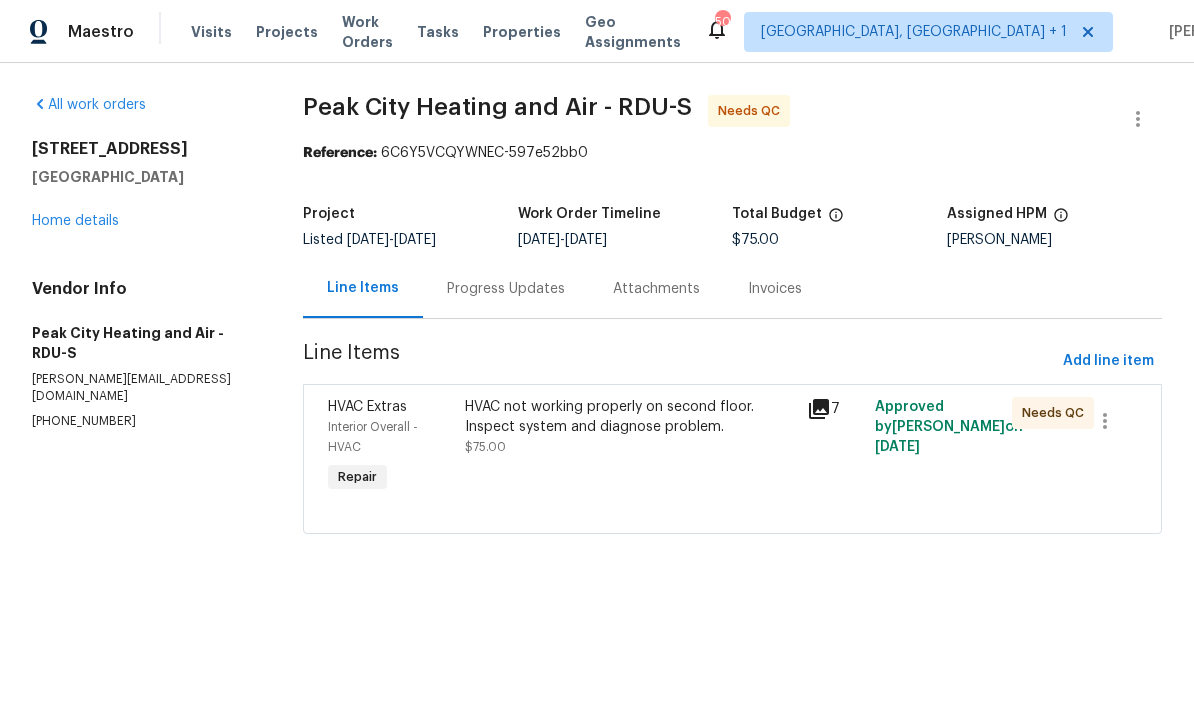 click on "HVAC not working properly on second floor. Inspect system and diagnose problem." at bounding box center (630, 417) 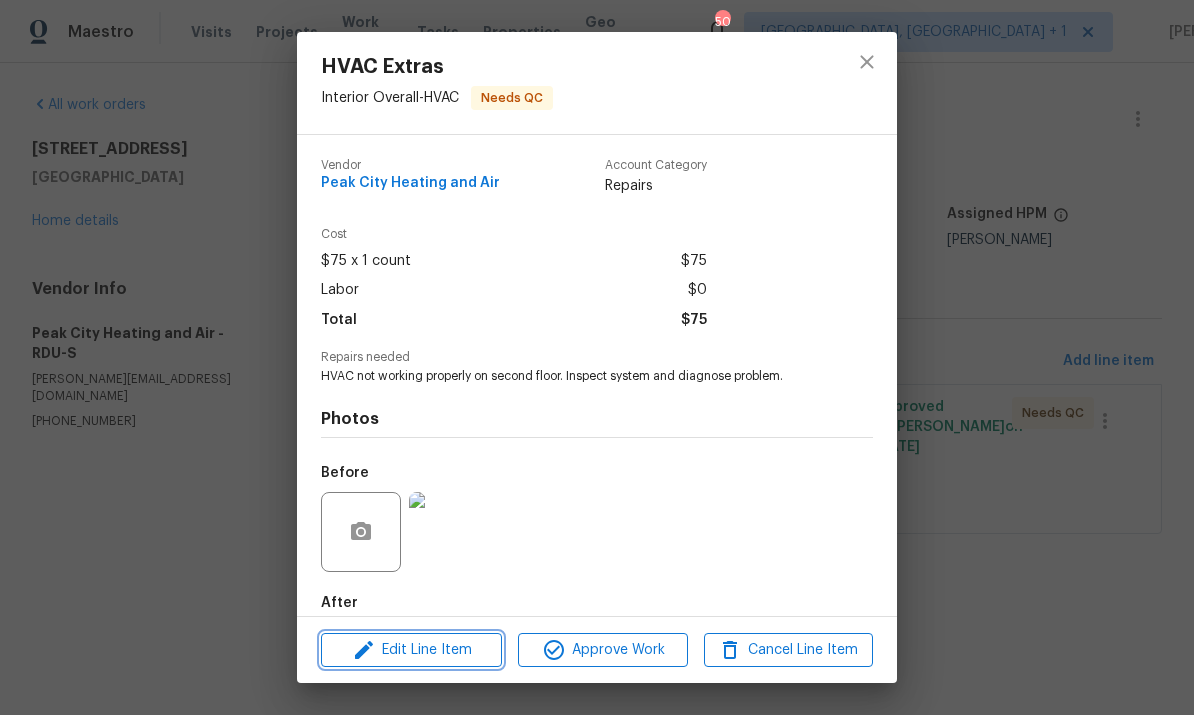 click on "Edit Line Item" at bounding box center (411, 650) 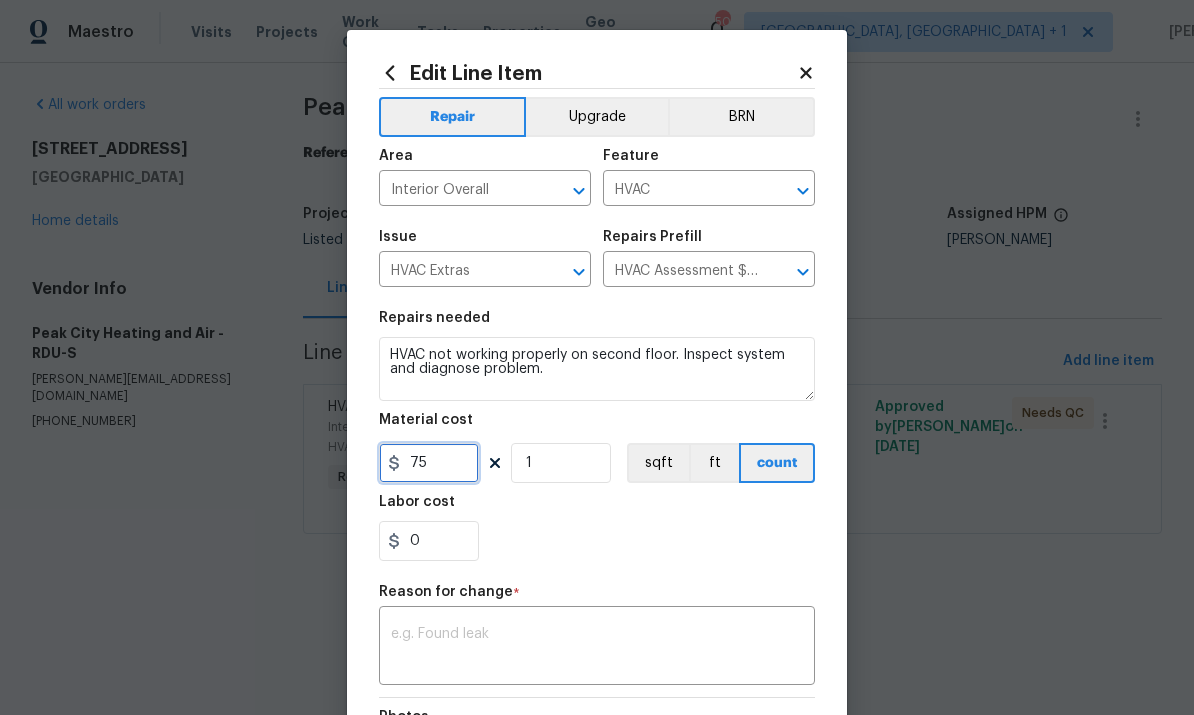 click on "75" at bounding box center (429, 463) 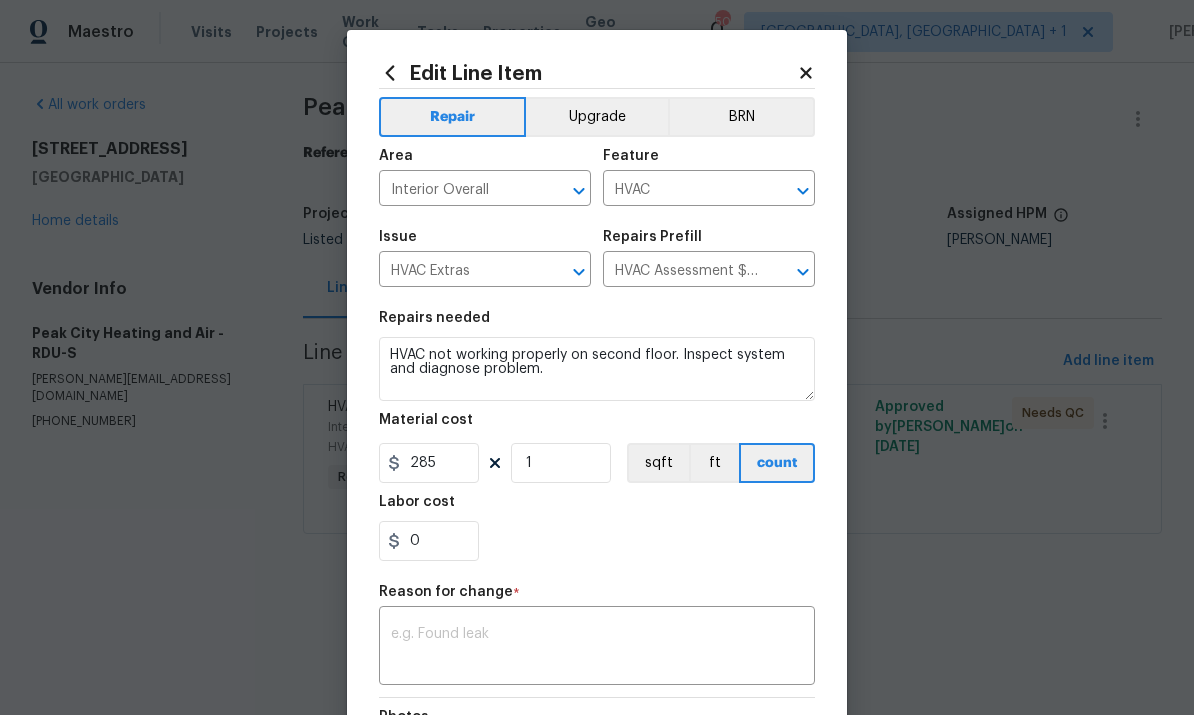 scroll, scrollTop: 48, scrollLeft: 0, axis: vertical 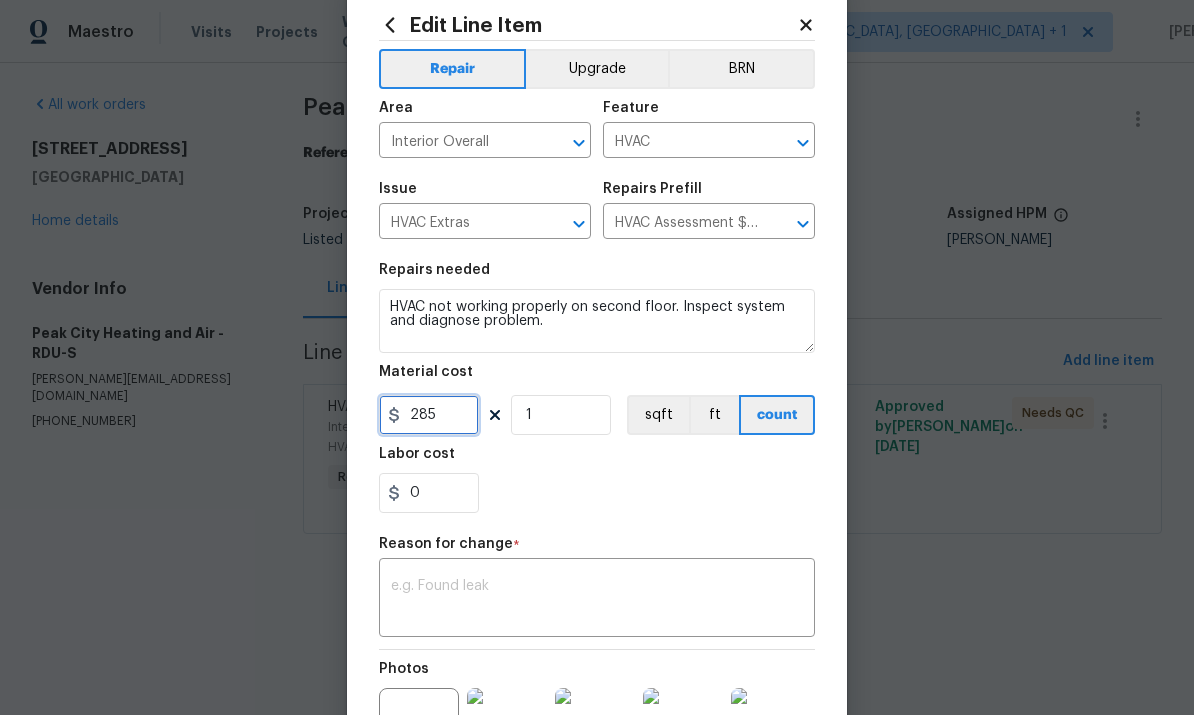 type on "285" 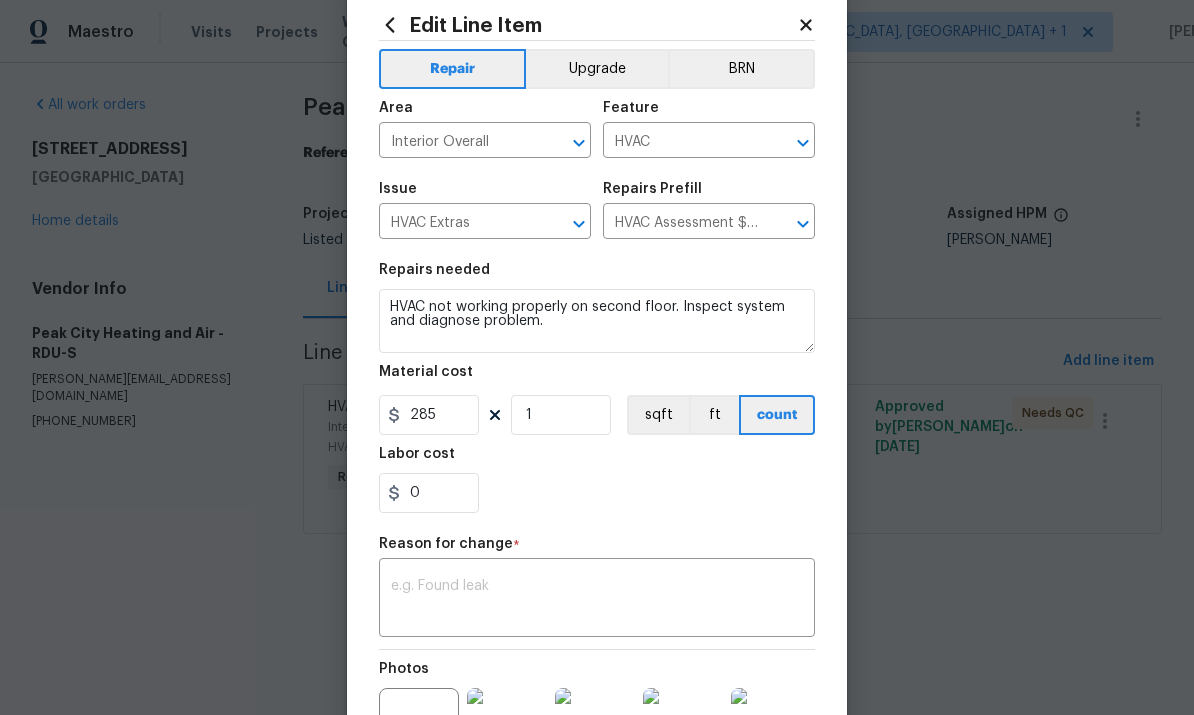 click on "Repair Upgrade BRN Area Interior Overall ​ Feature HVAC ​ Issue HVAC Extras ​ Repairs Prefill HVAC Assessment $75.00 ​ Repairs needed HVAC not working properly on second floor. Inspect system and diagnose problem. Material cost 285 1 sqft ft count Labor cost 0 Reason for change * x ​ Photos  +3 Create without photos" at bounding box center [597, 439] 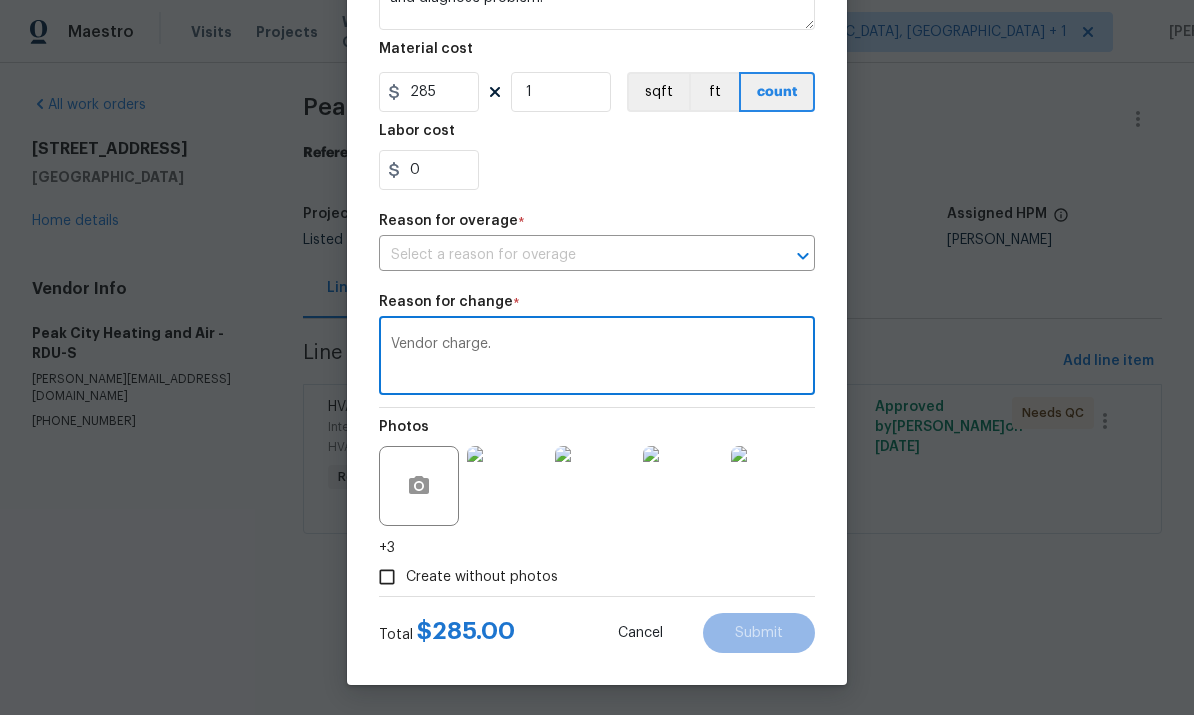 scroll, scrollTop: 377, scrollLeft: 0, axis: vertical 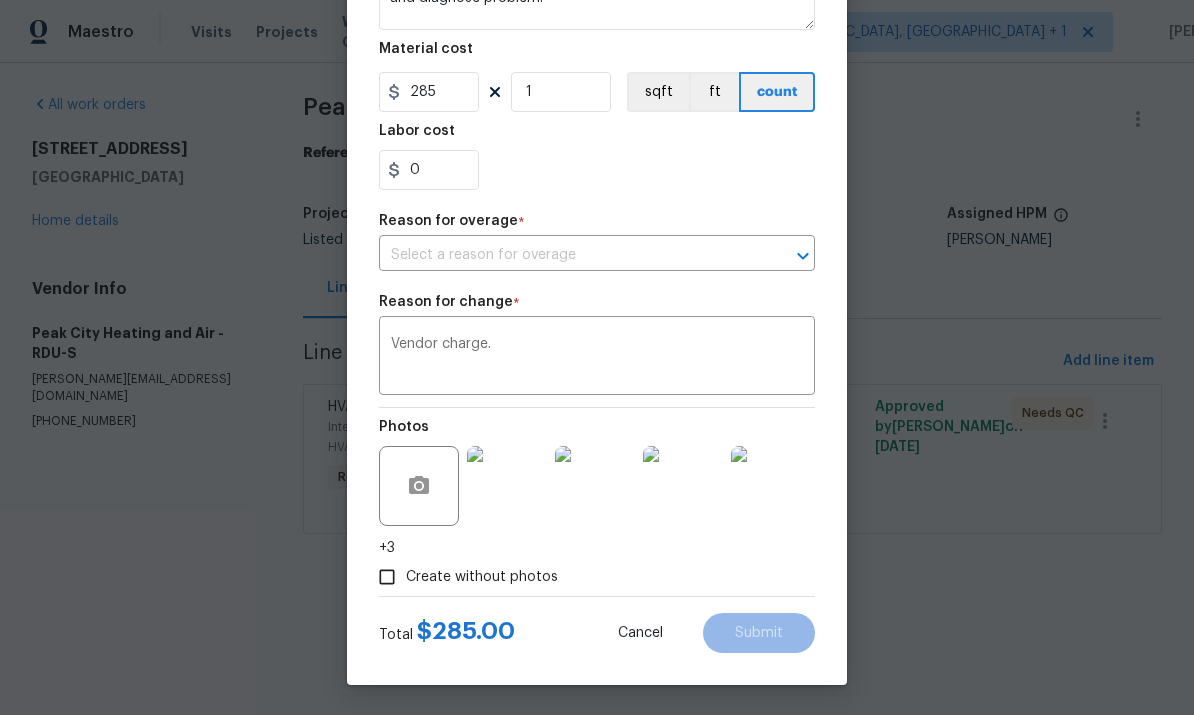 click 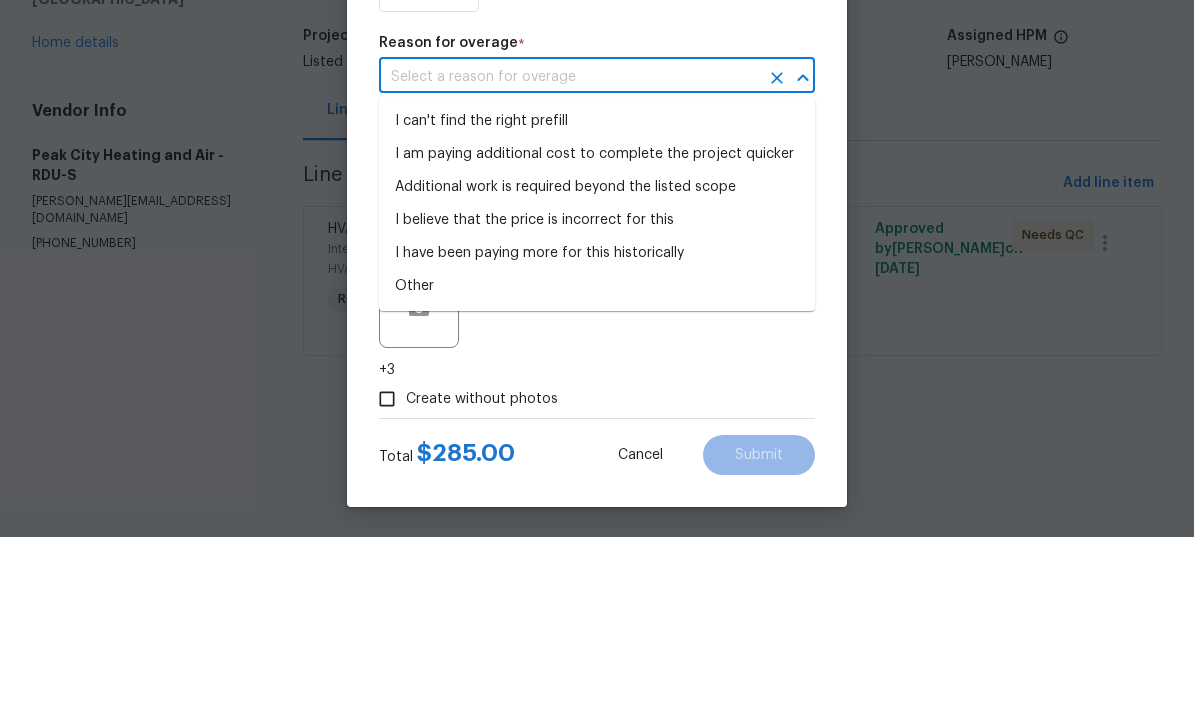 click on "Additional work is required beyond the listed scope" at bounding box center (597, 365) 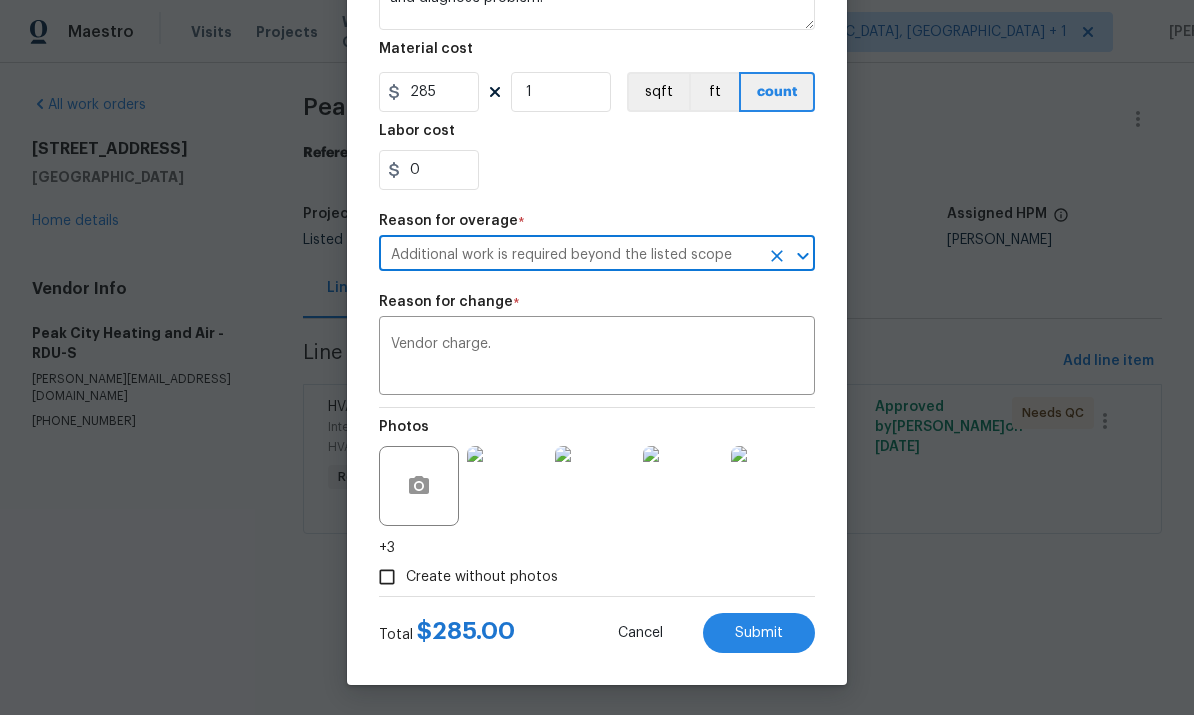 click on "Submit" at bounding box center [759, 633] 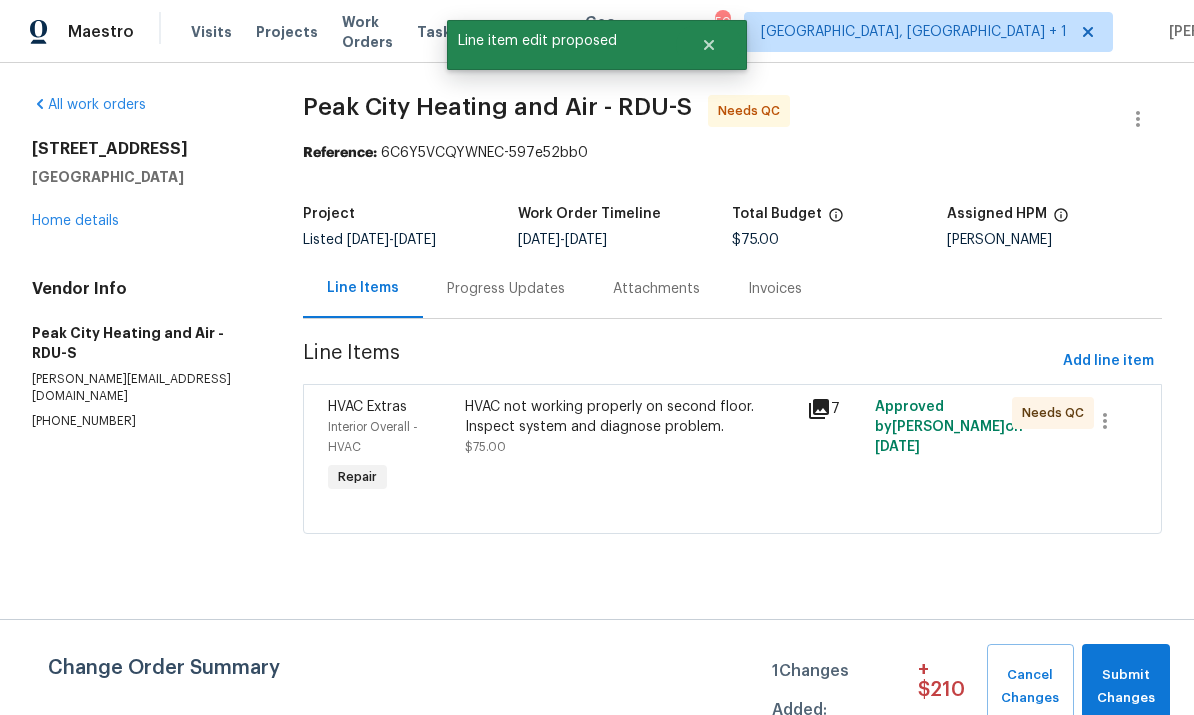 scroll, scrollTop: 0, scrollLeft: 0, axis: both 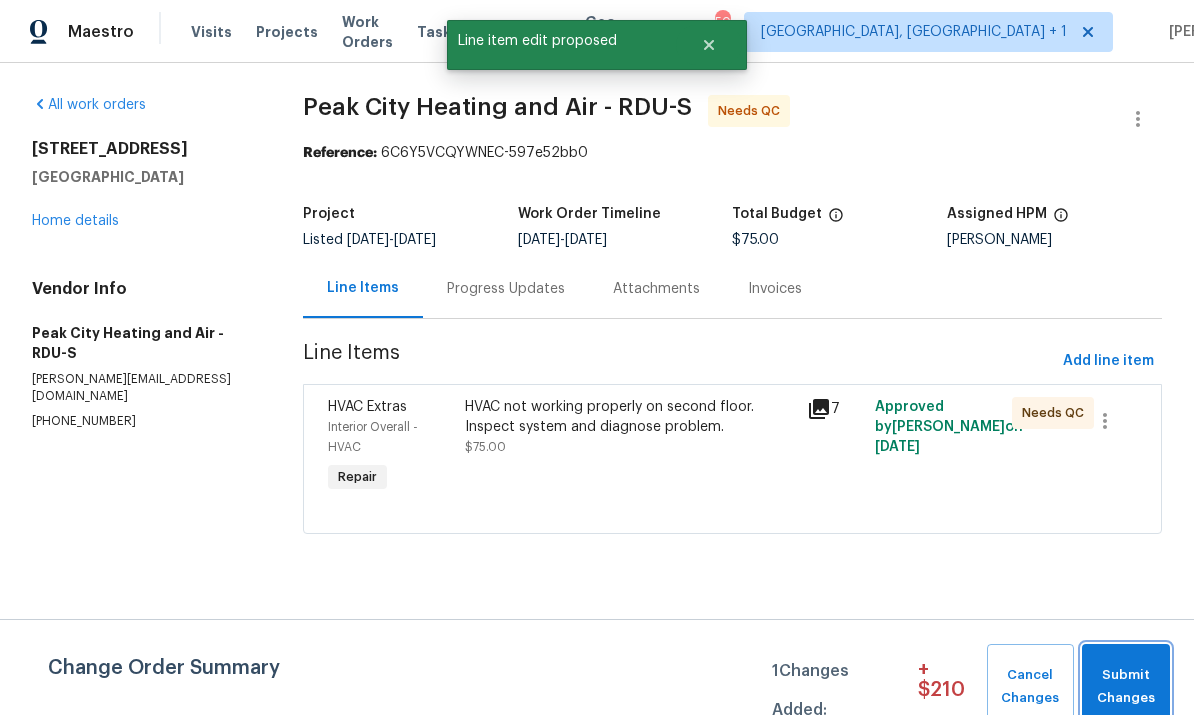 click on "Submit Changes" at bounding box center (1126, 687) 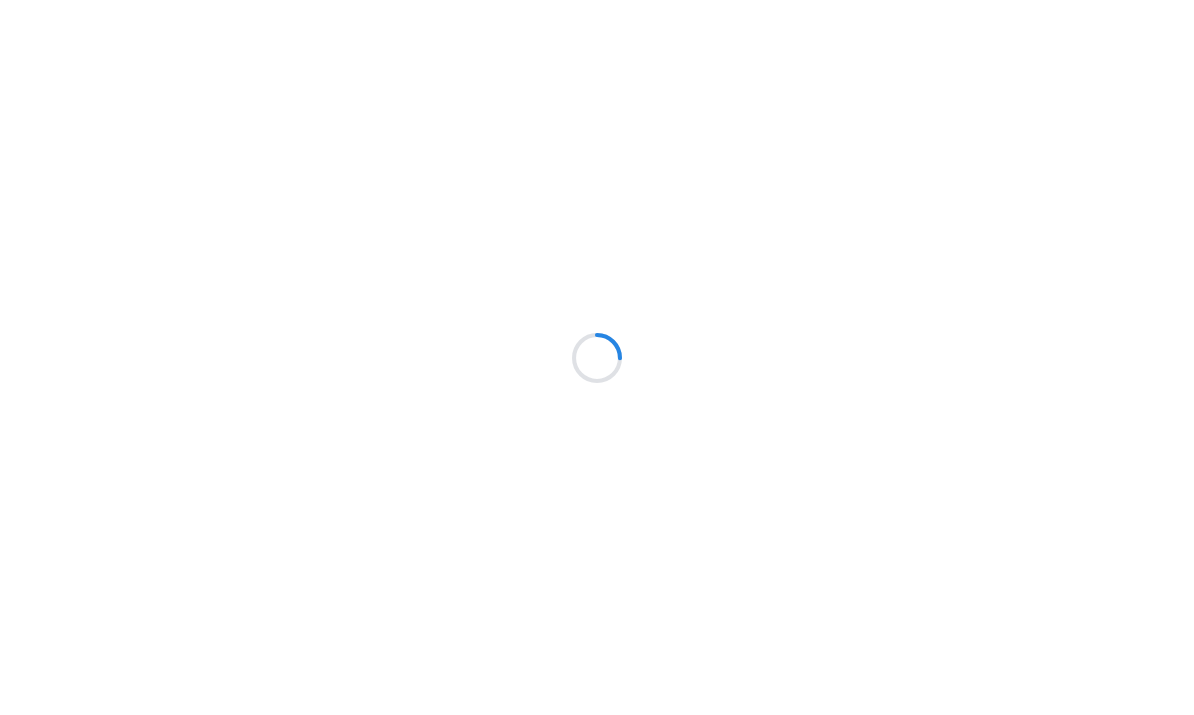 scroll, scrollTop: 0, scrollLeft: 0, axis: both 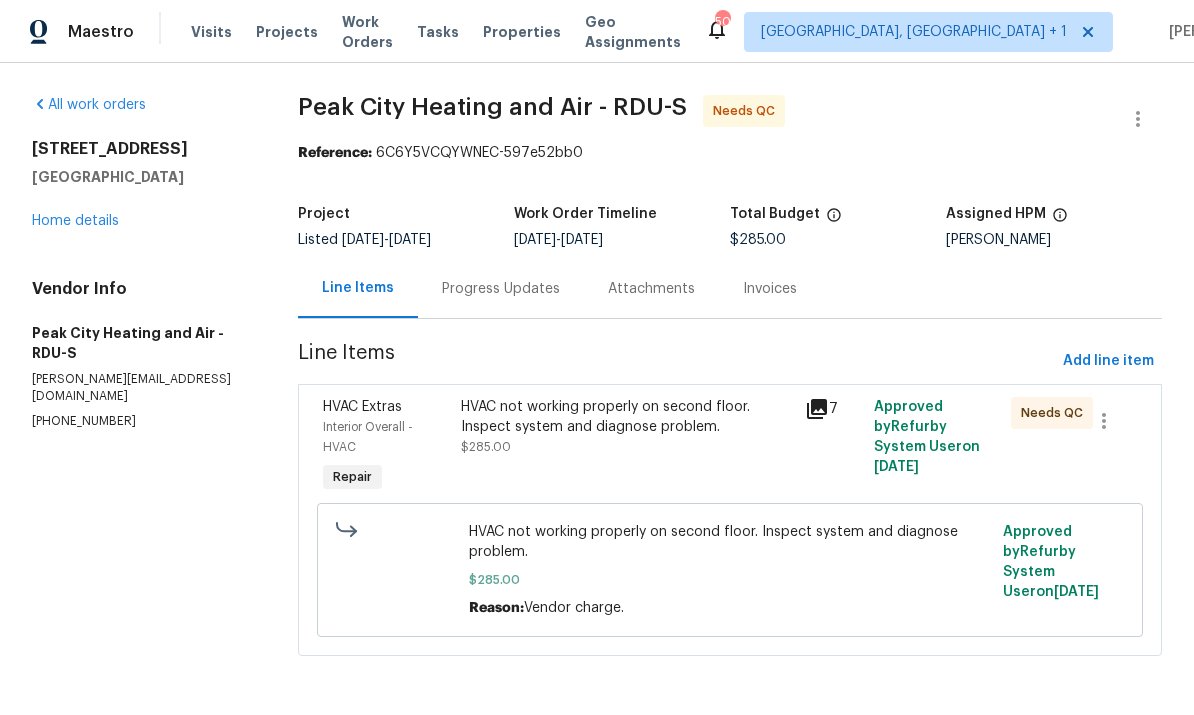 click on "HVAC not working properly on second floor. Inspect system and diagnose problem." at bounding box center [627, 417] 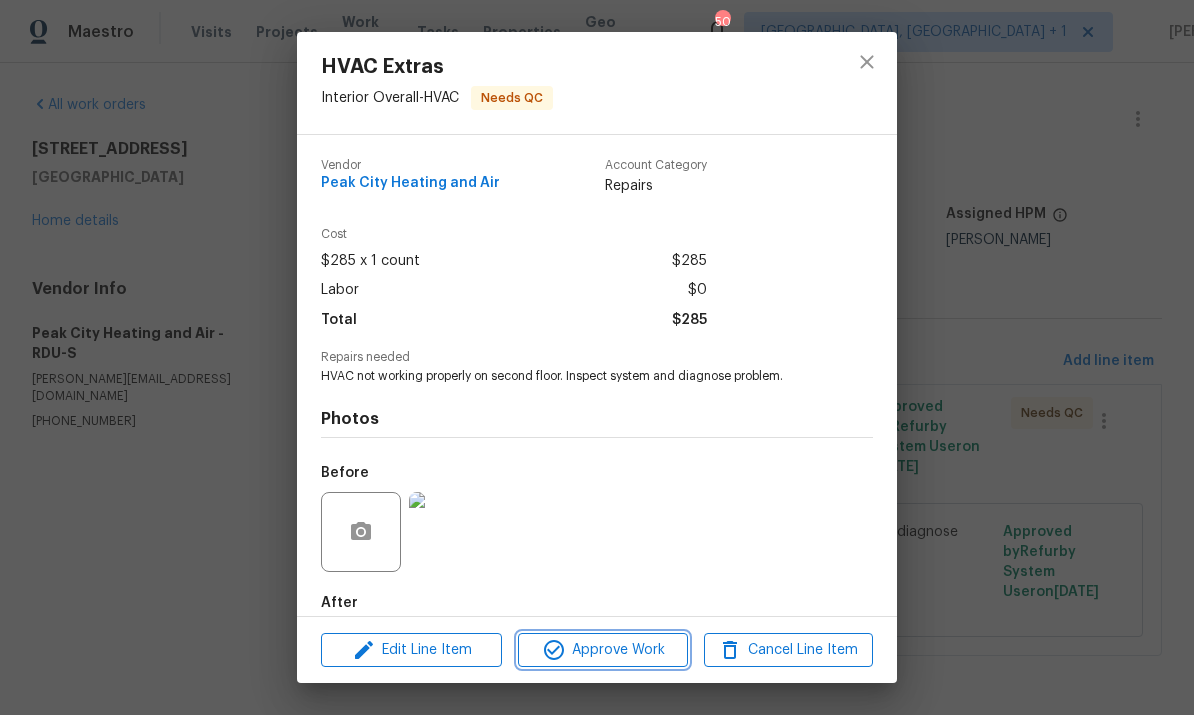click on "Approve Work" at bounding box center [602, 650] 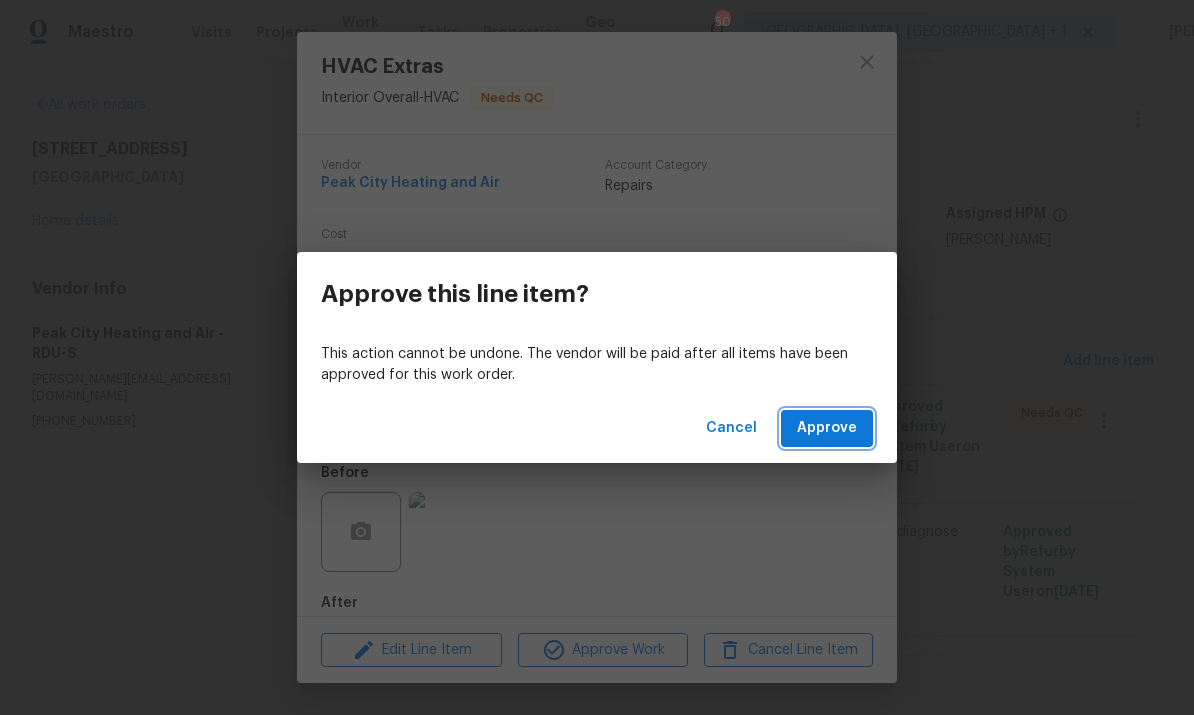 click on "Approve" at bounding box center [827, 428] 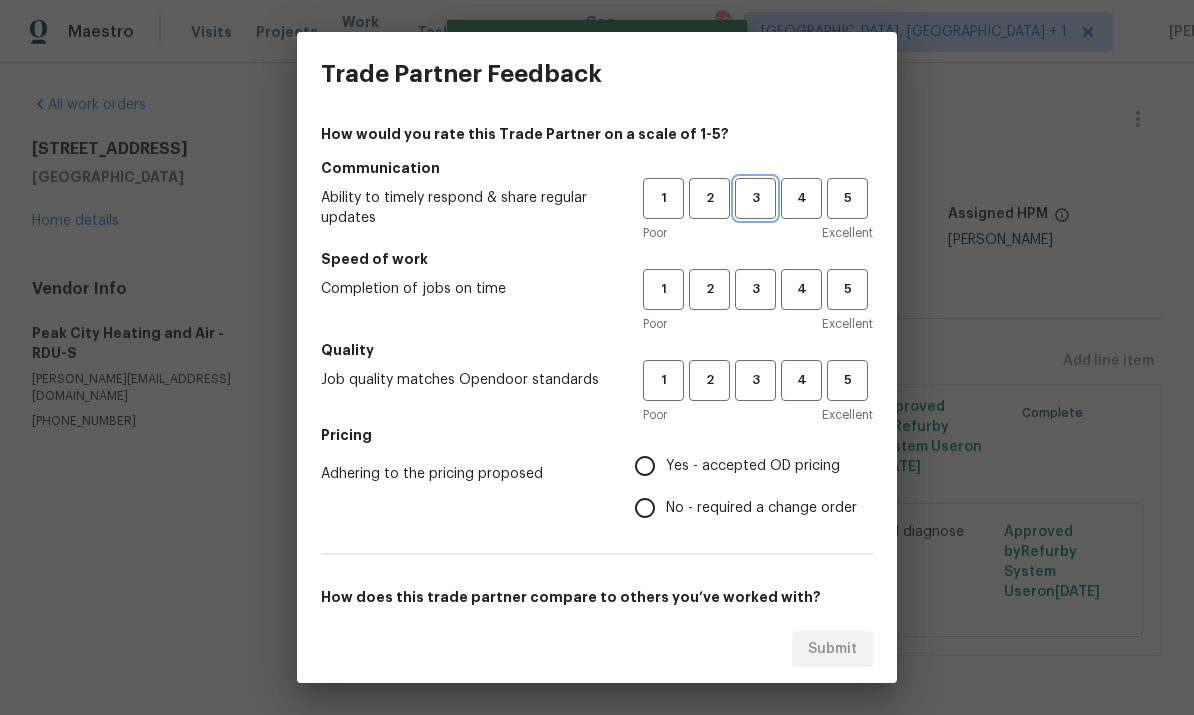 click on "3" at bounding box center (755, 198) 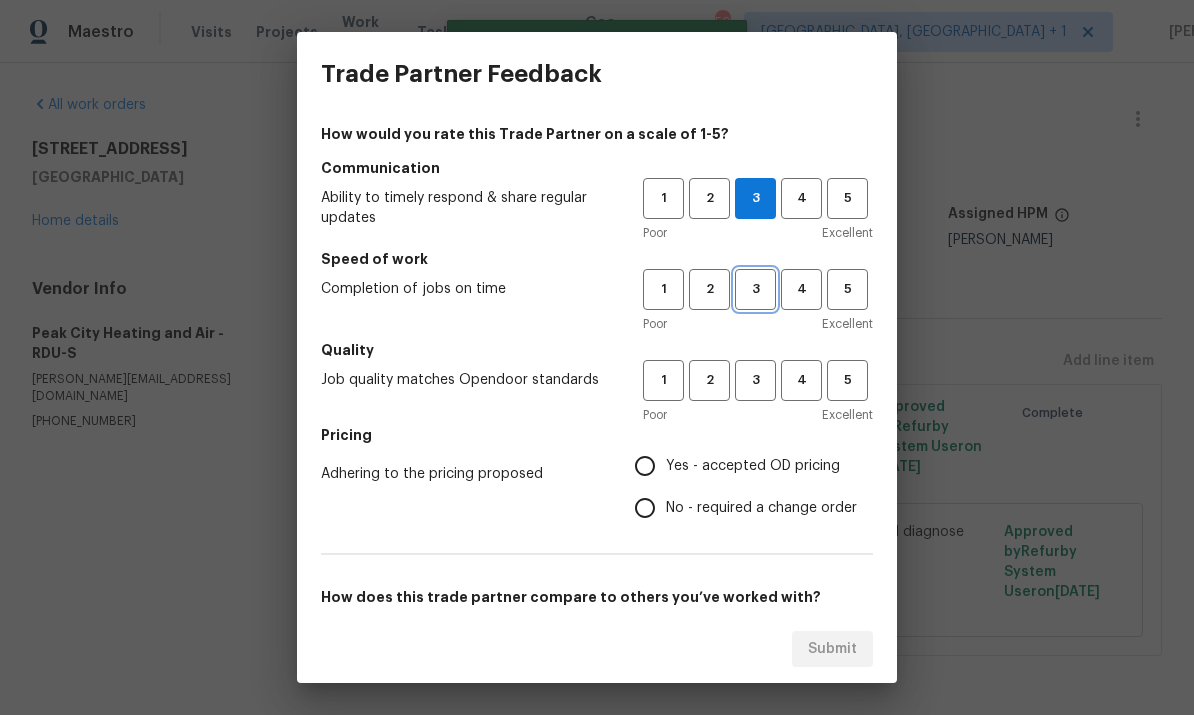 click on "3" at bounding box center (755, 289) 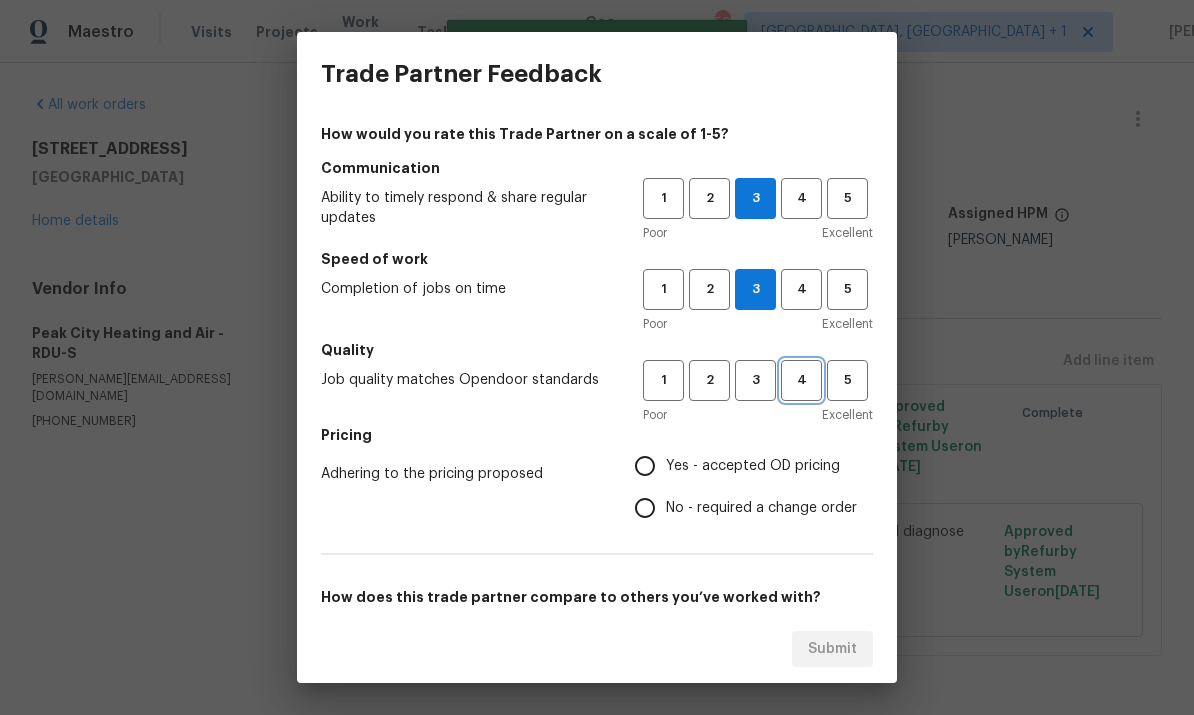 click on "4" at bounding box center [801, 380] 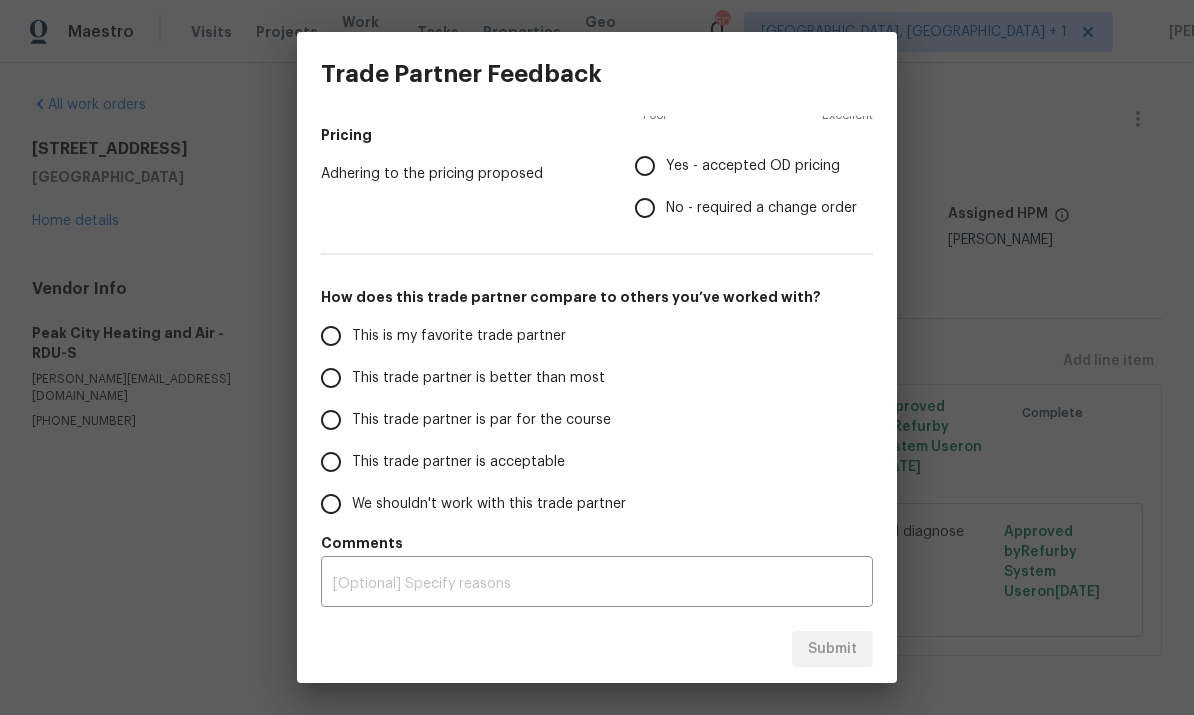 scroll, scrollTop: 300, scrollLeft: 0, axis: vertical 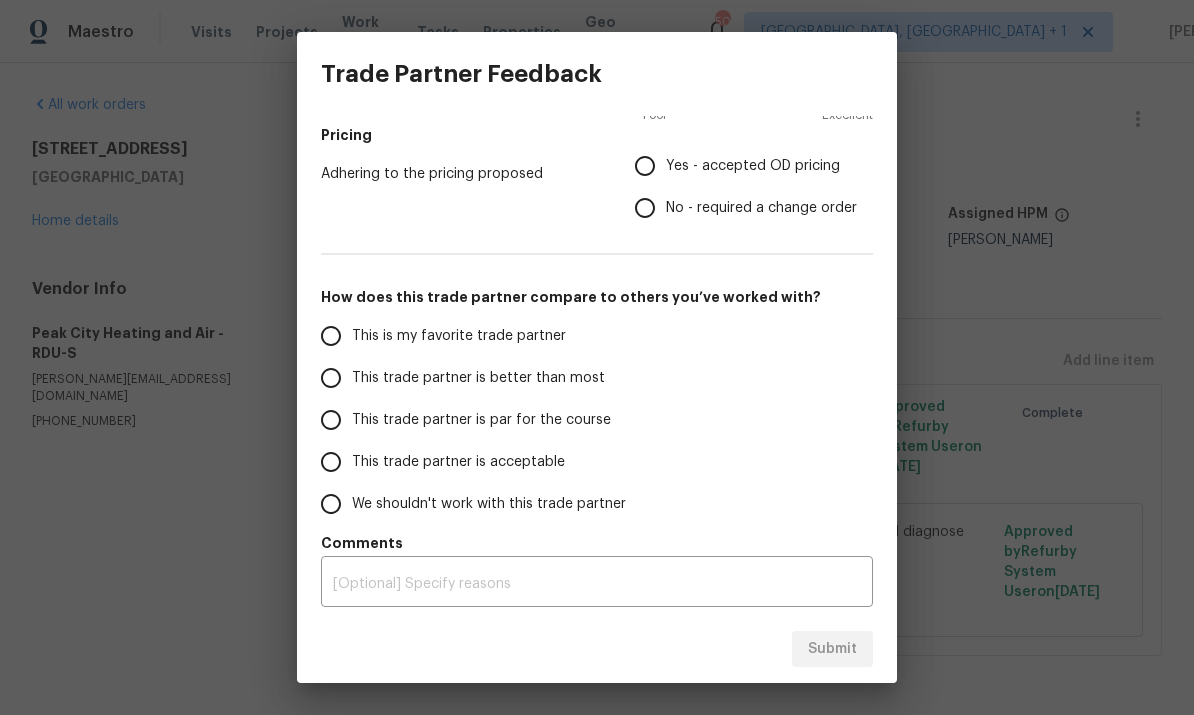 click on "This trade partner is par for the course" at bounding box center (331, 420) 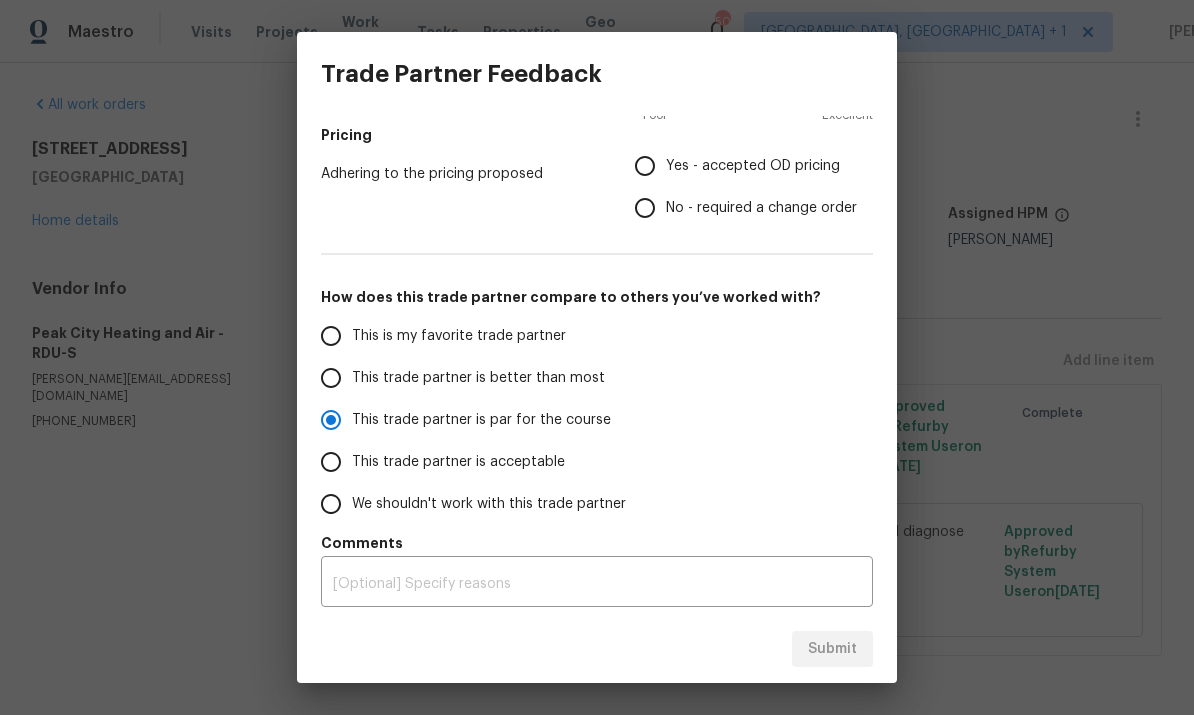 click on "This trade partner is better than most" at bounding box center (331, 378) 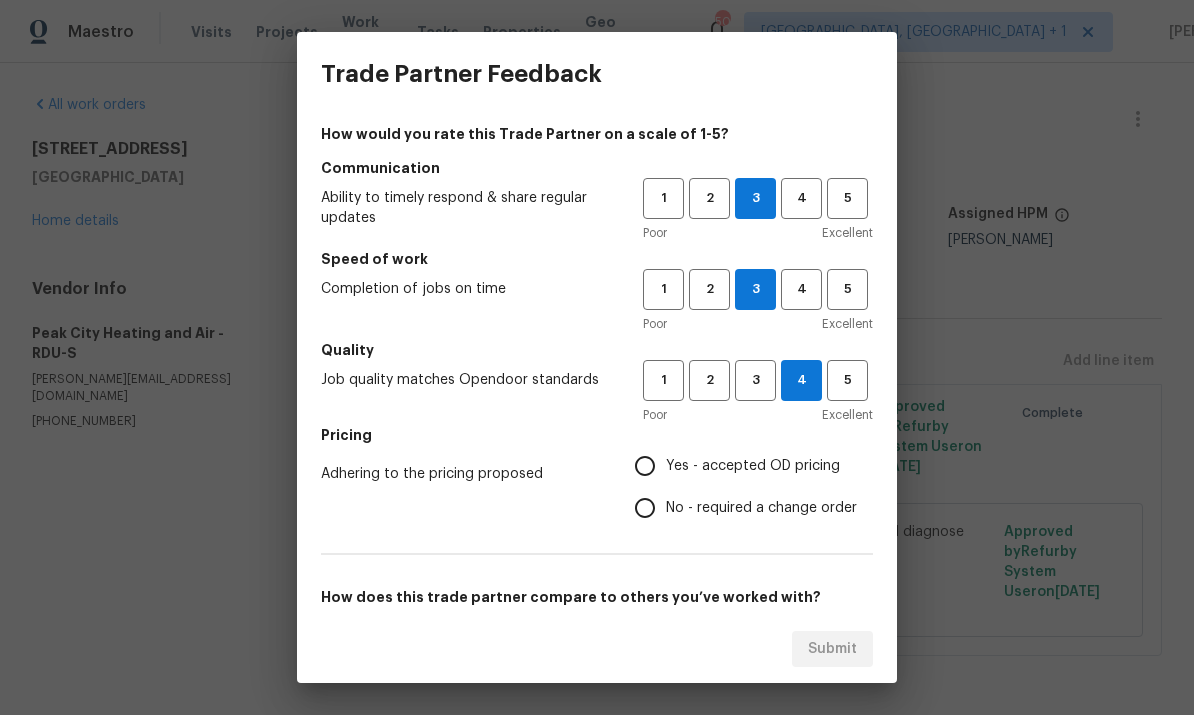 scroll, scrollTop: 0, scrollLeft: 0, axis: both 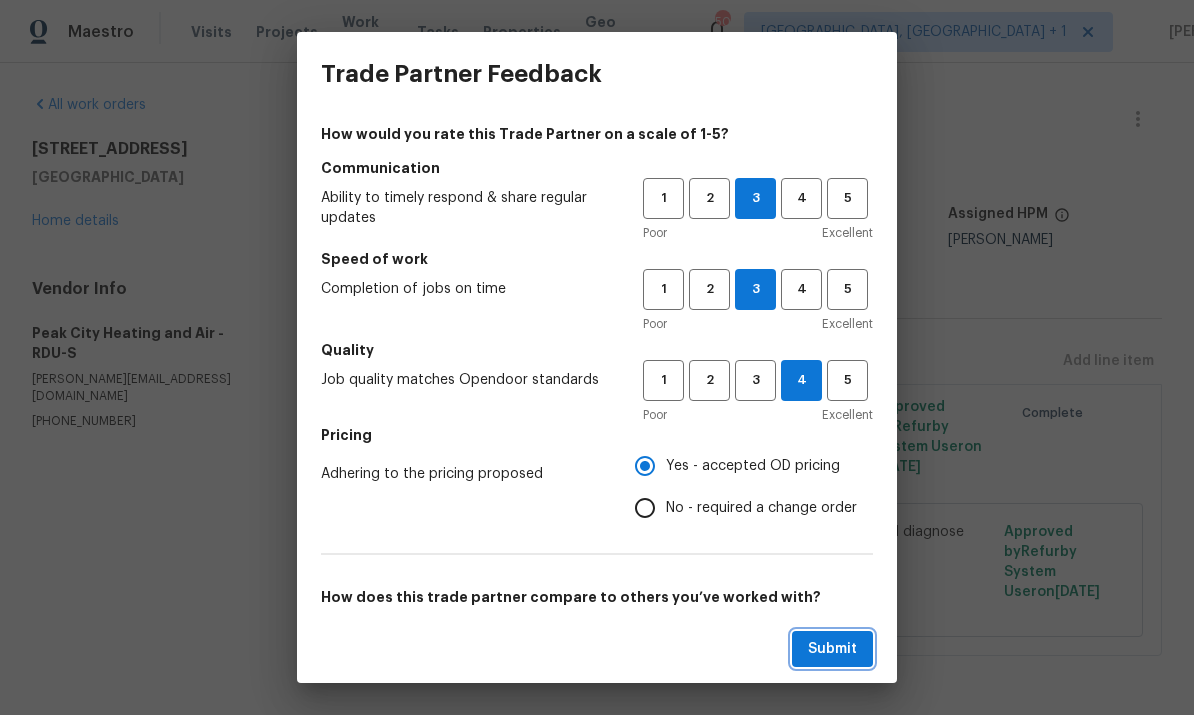 click on "Submit" at bounding box center [832, 649] 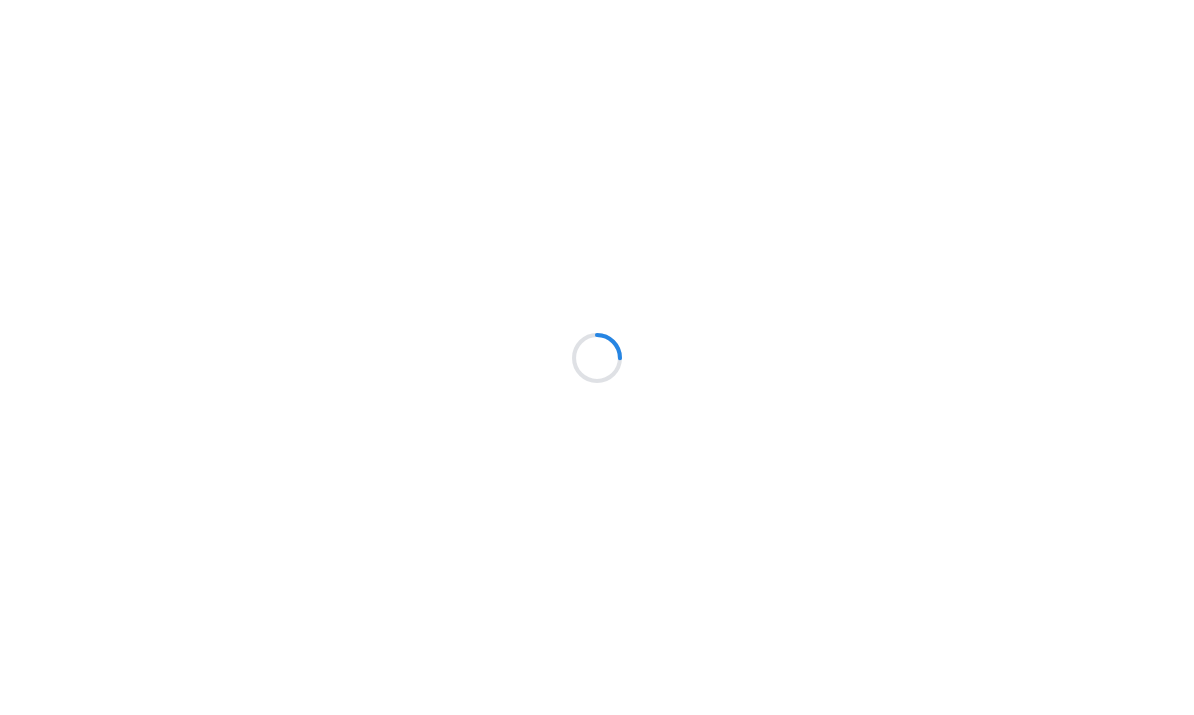 scroll, scrollTop: 0, scrollLeft: 0, axis: both 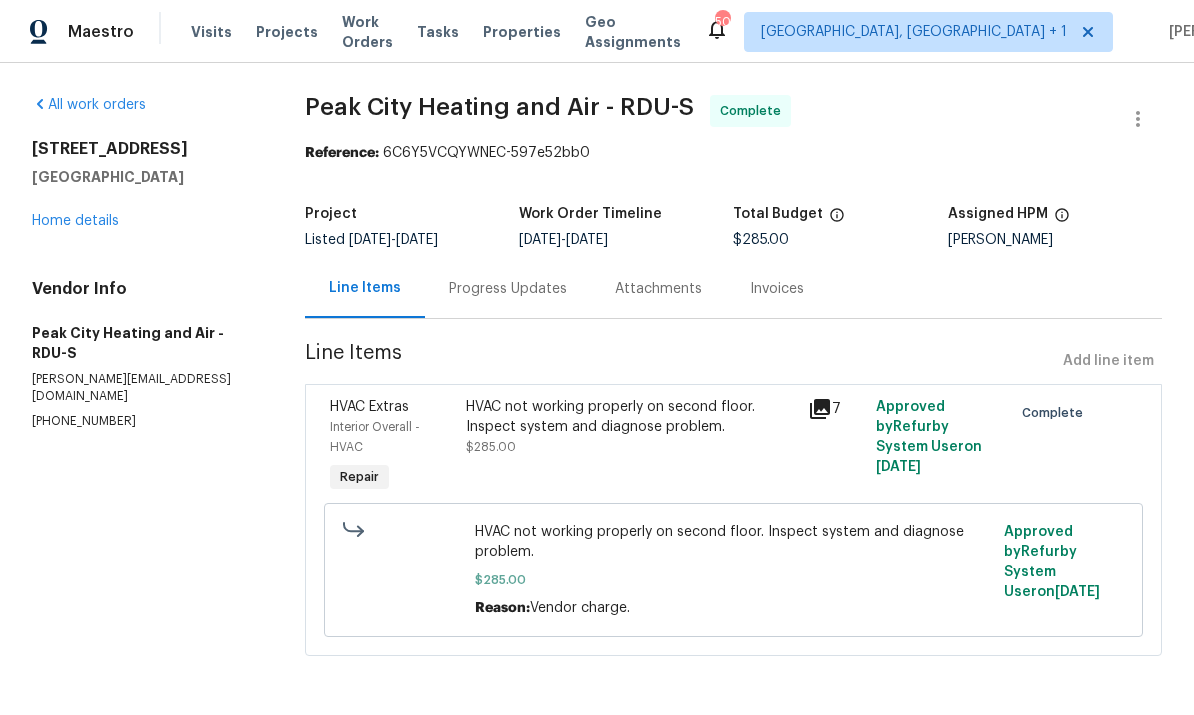 click on "Home details" at bounding box center (75, 221) 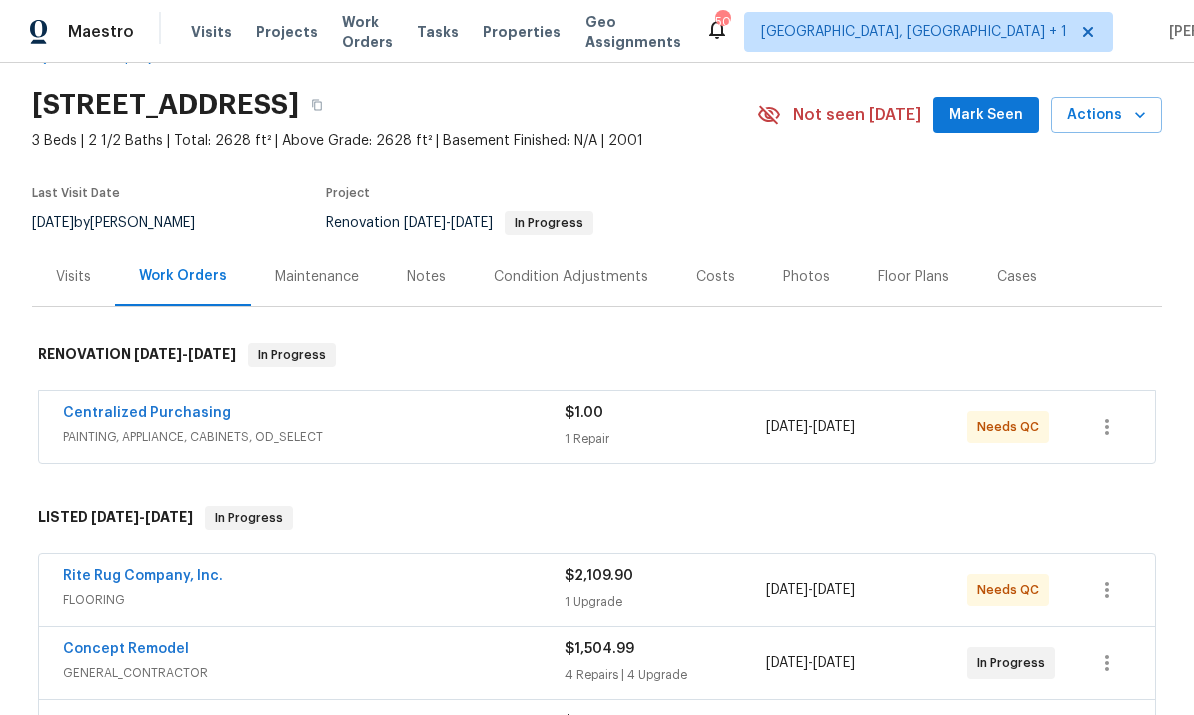 scroll, scrollTop: 60, scrollLeft: 0, axis: vertical 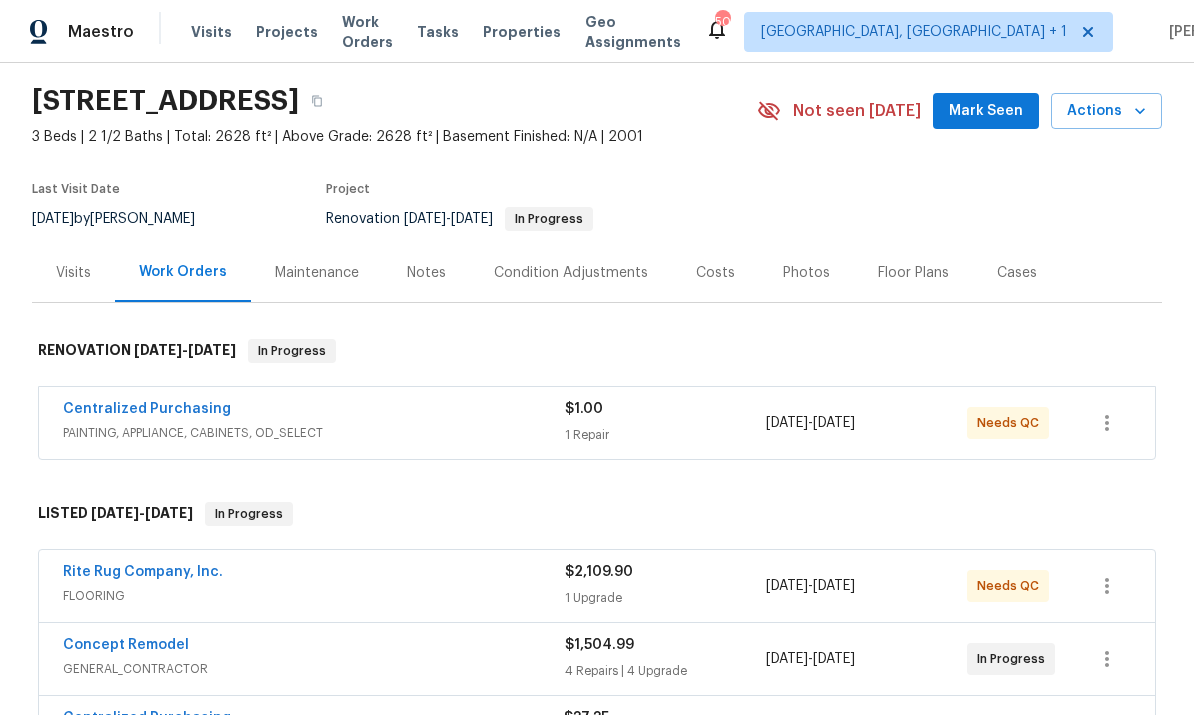 click on "Centralized Purchasing" at bounding box center [147, 409] 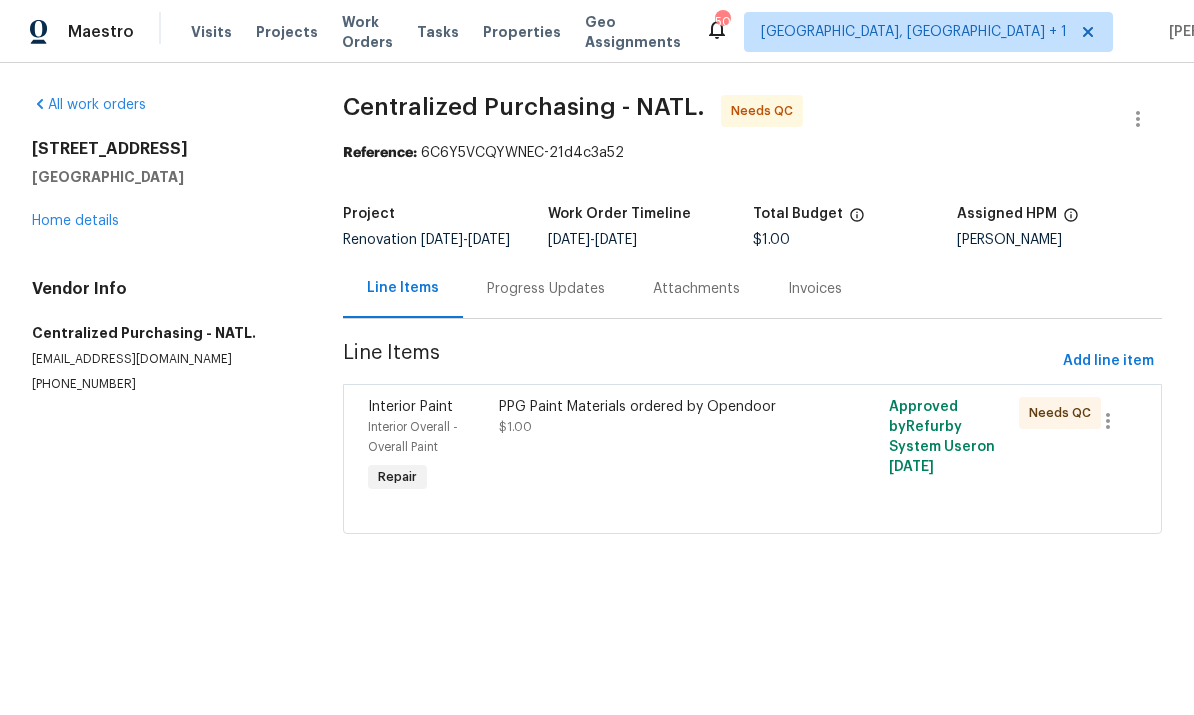 click on "PPG Paint Materials ordered by Opendoor $1.00" at bounding box center [655, 417] 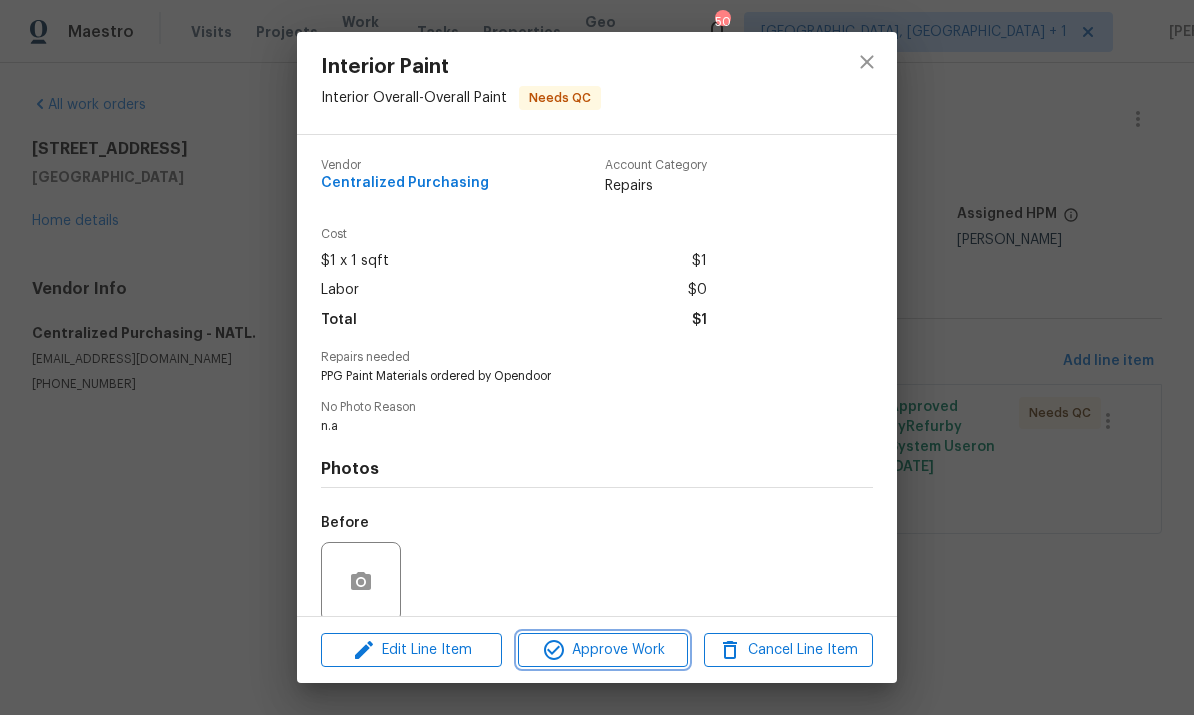 click on "Approve Work" at bounding box center [602, 650] 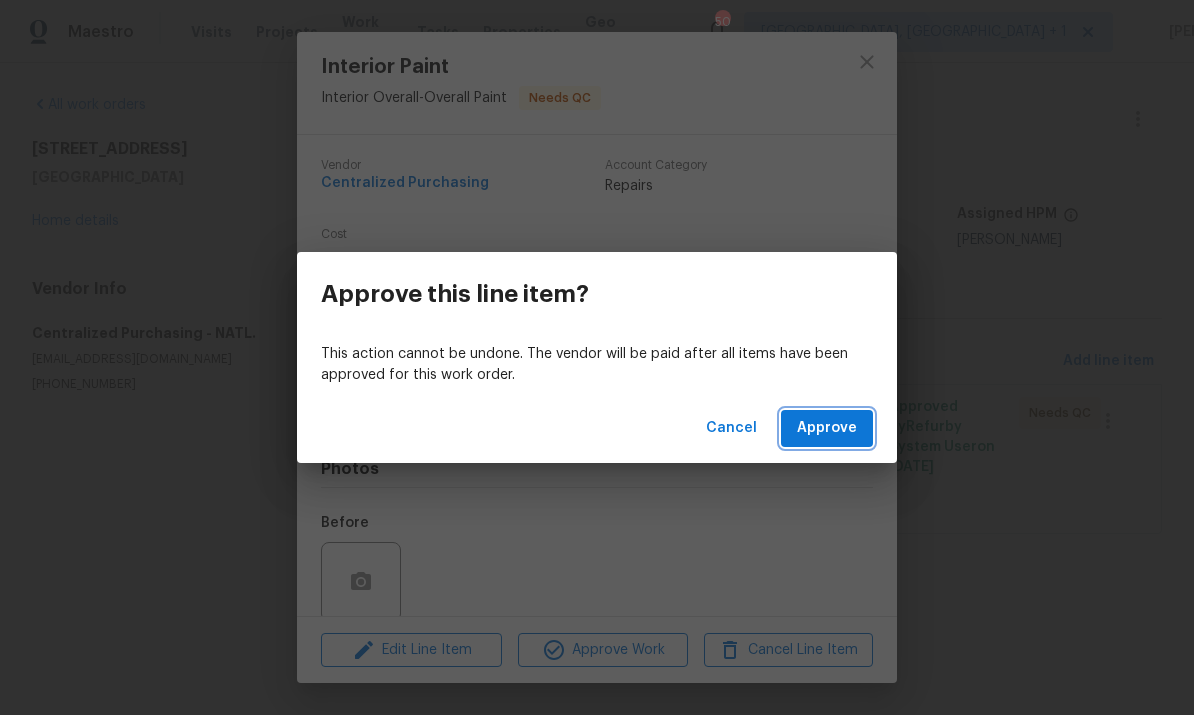 click on "Approve" at bounding box center (827, 428) 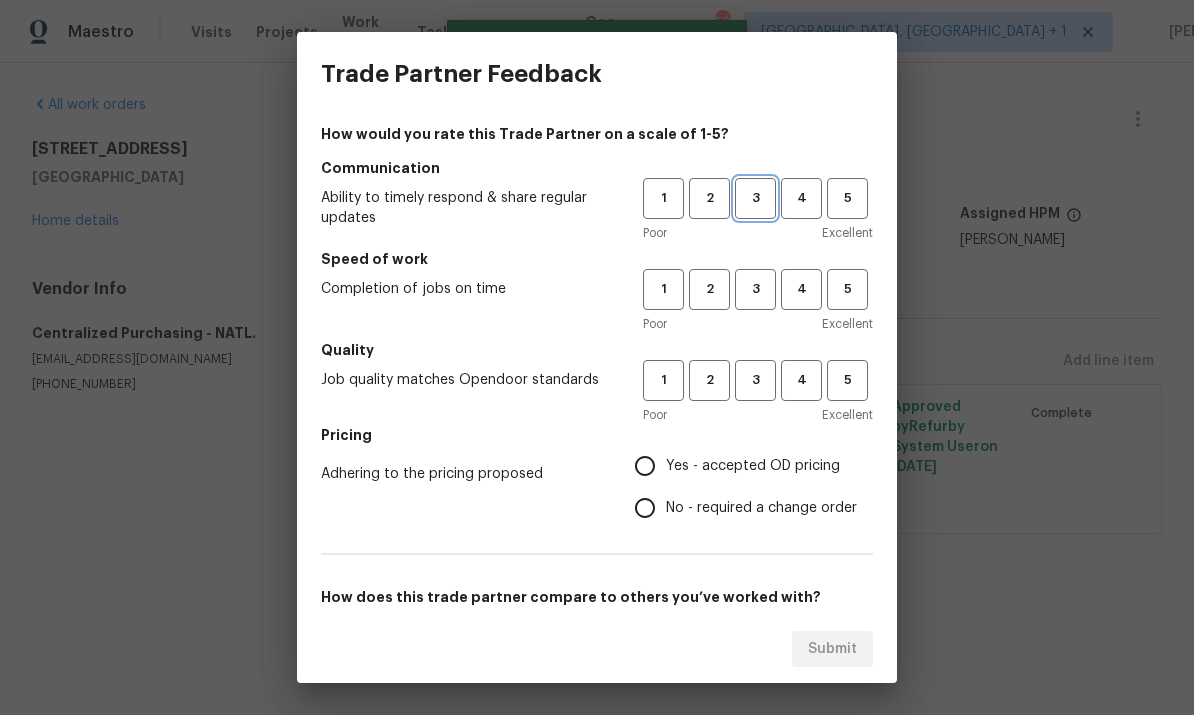 click on "3" at bounding box center [755, 198] 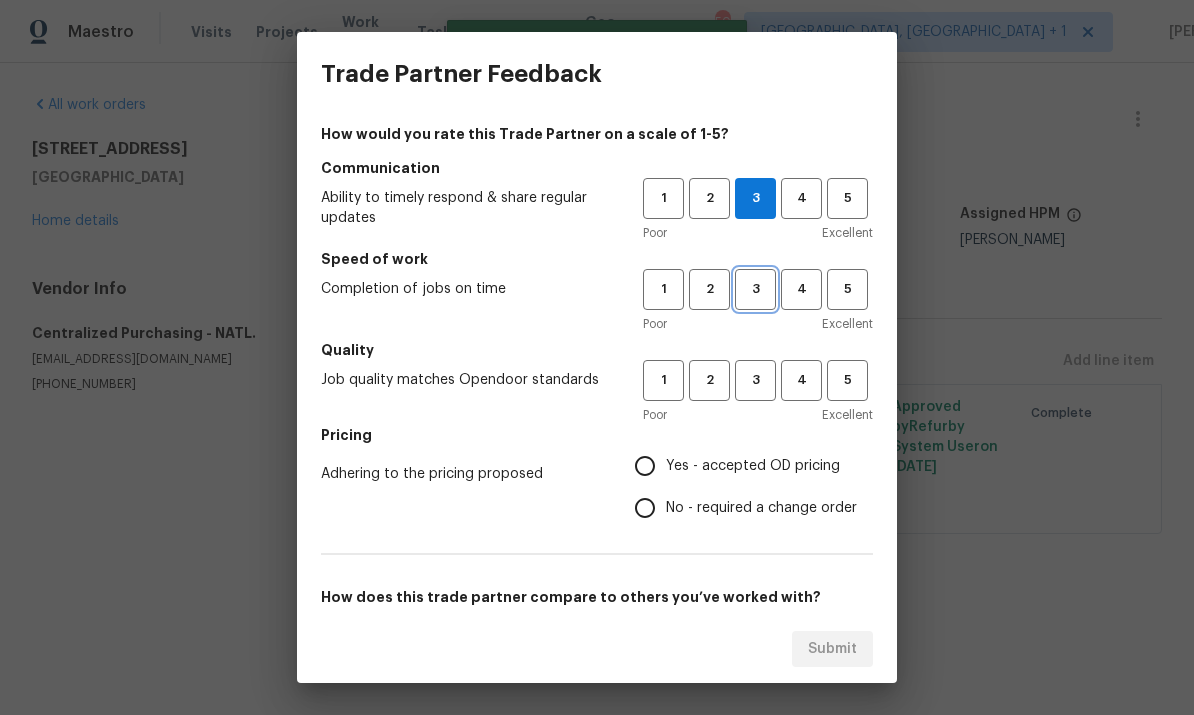 click on "3" at bounding box center (755, 289) 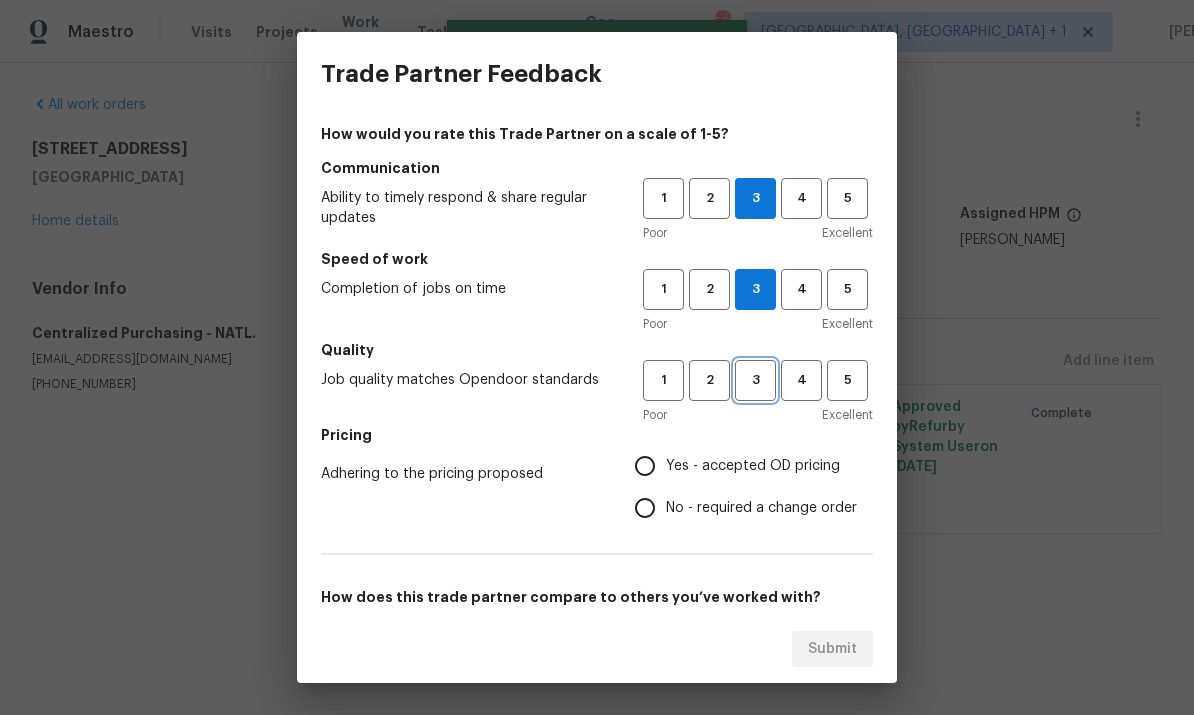 click on "3" at bounding box center [755, 380] 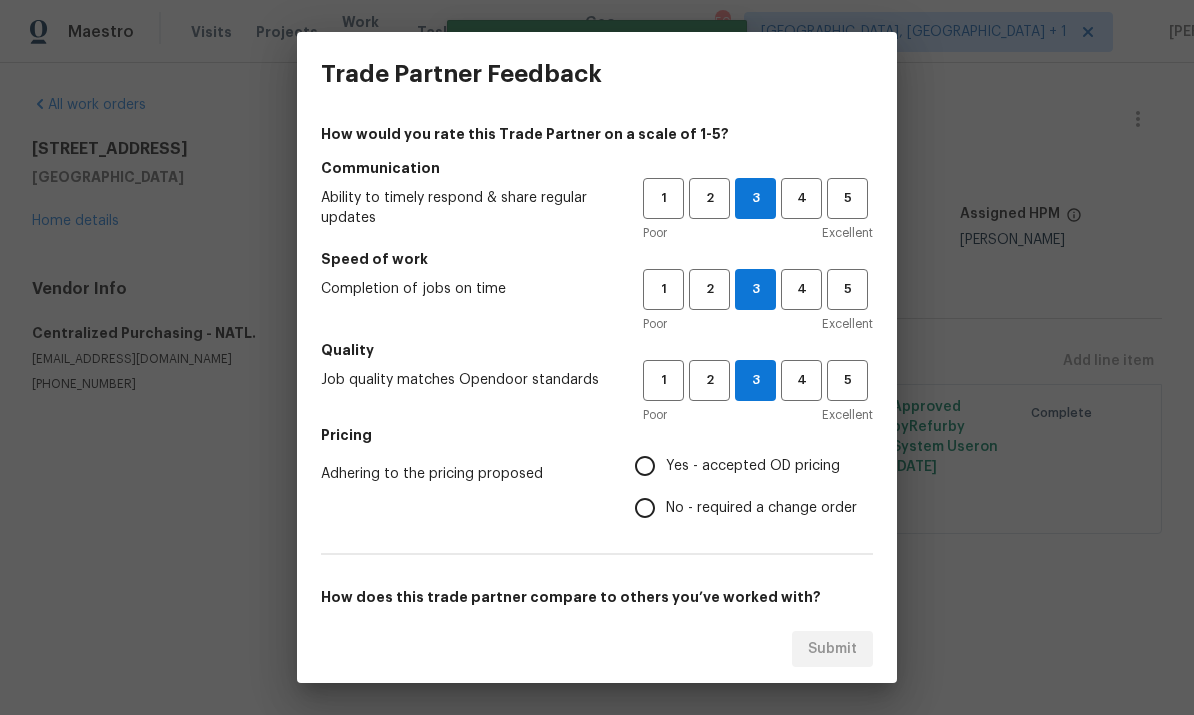click on "Yes - accepted OD pricing" at bounding box center (645, 466) 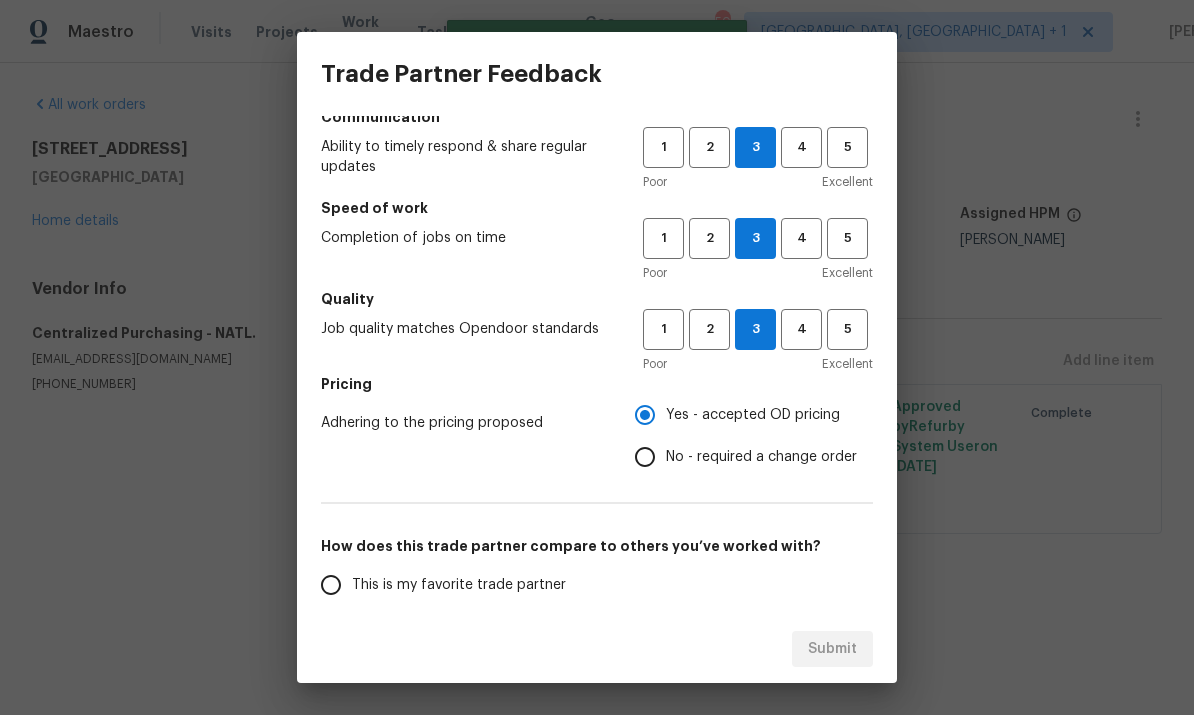 scroll, scrollTop: 191, scrollLeft: 0, axis: vertical 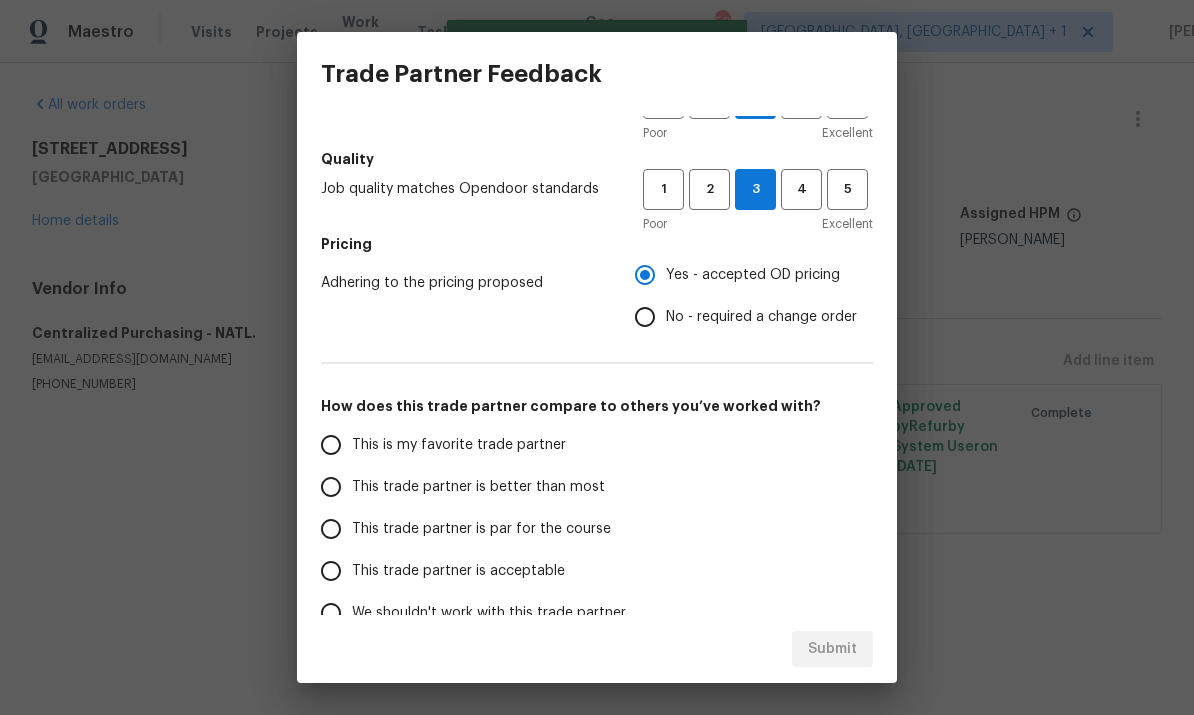click on "This trade partner is par for the course" at bounding box center (468, 529) 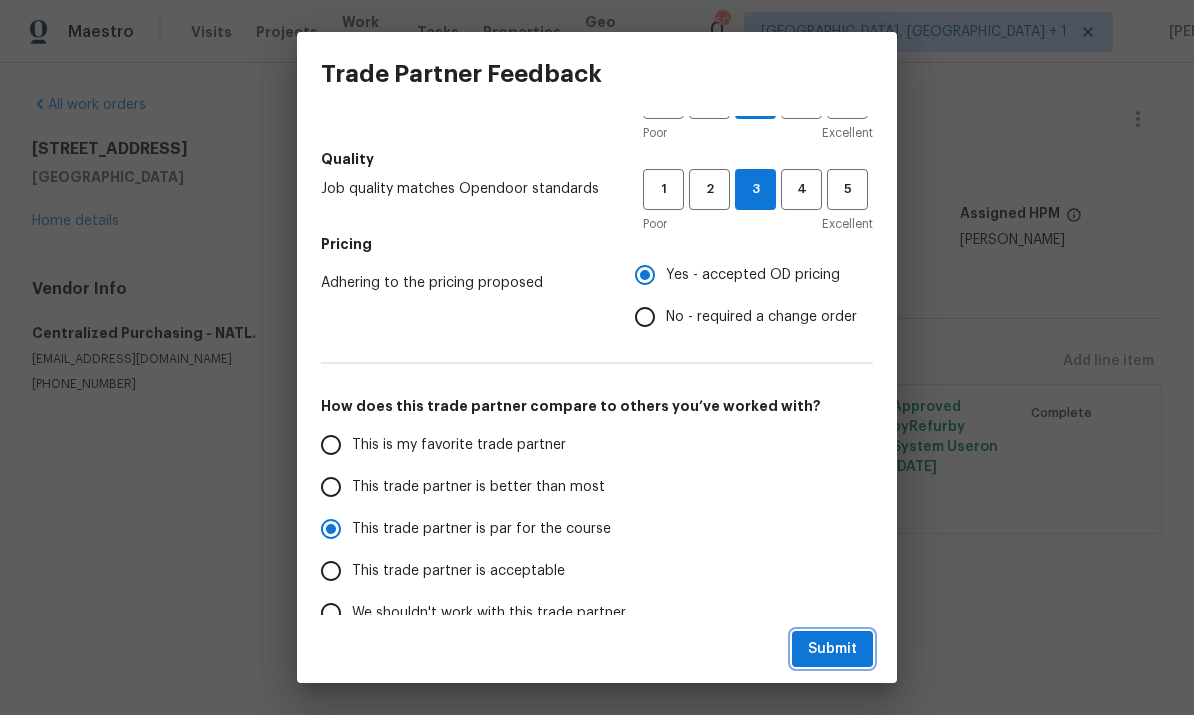 click on "Submit" at bounding box center (832, 649) 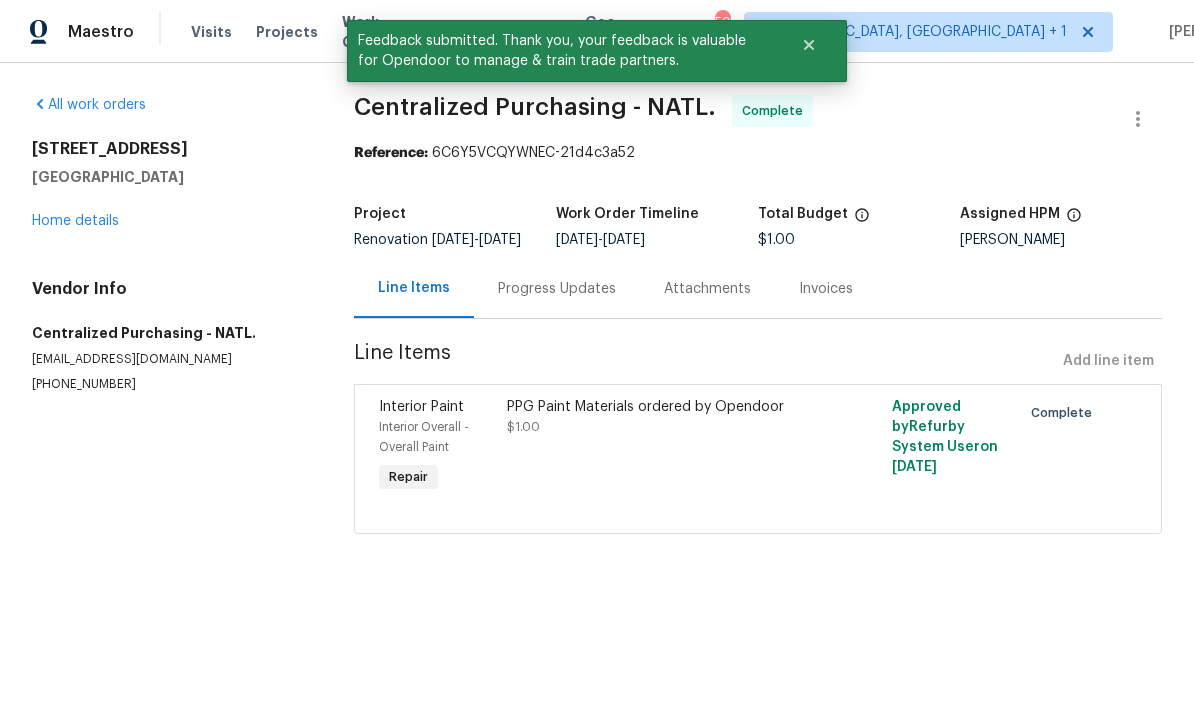 click on "Home details" at bounding box center [75, 221] 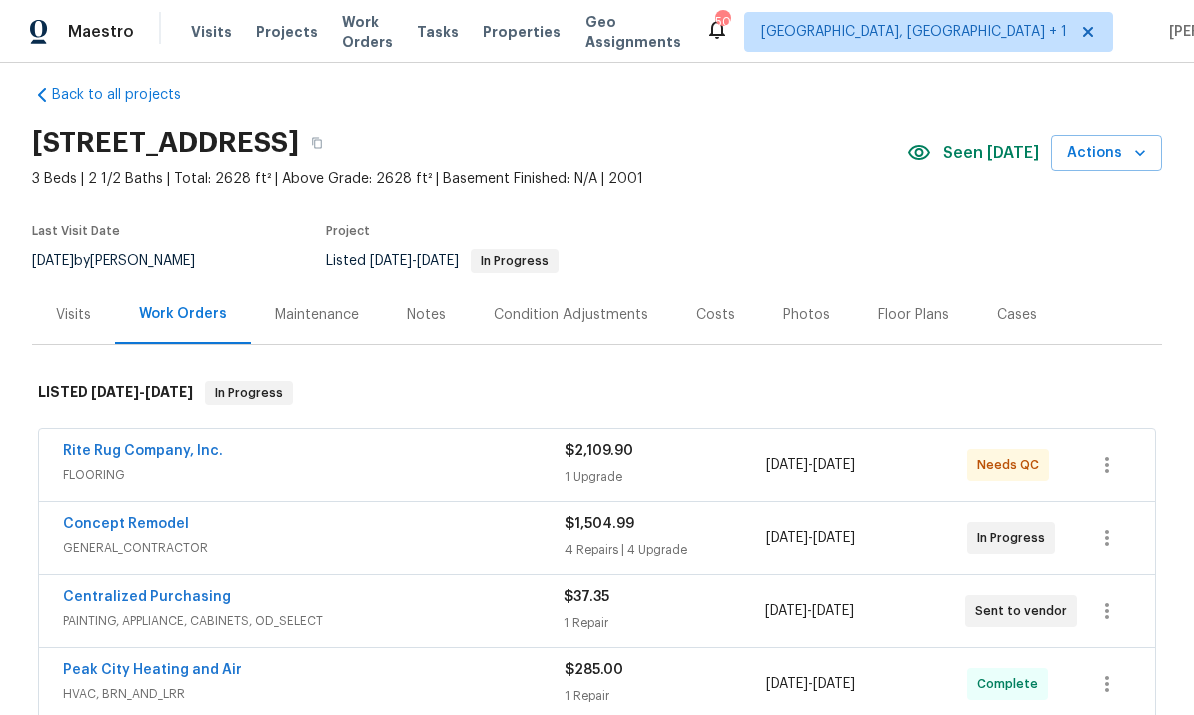 scroll, scrollTop: 48, scrollLeft: 0, axis: vertical 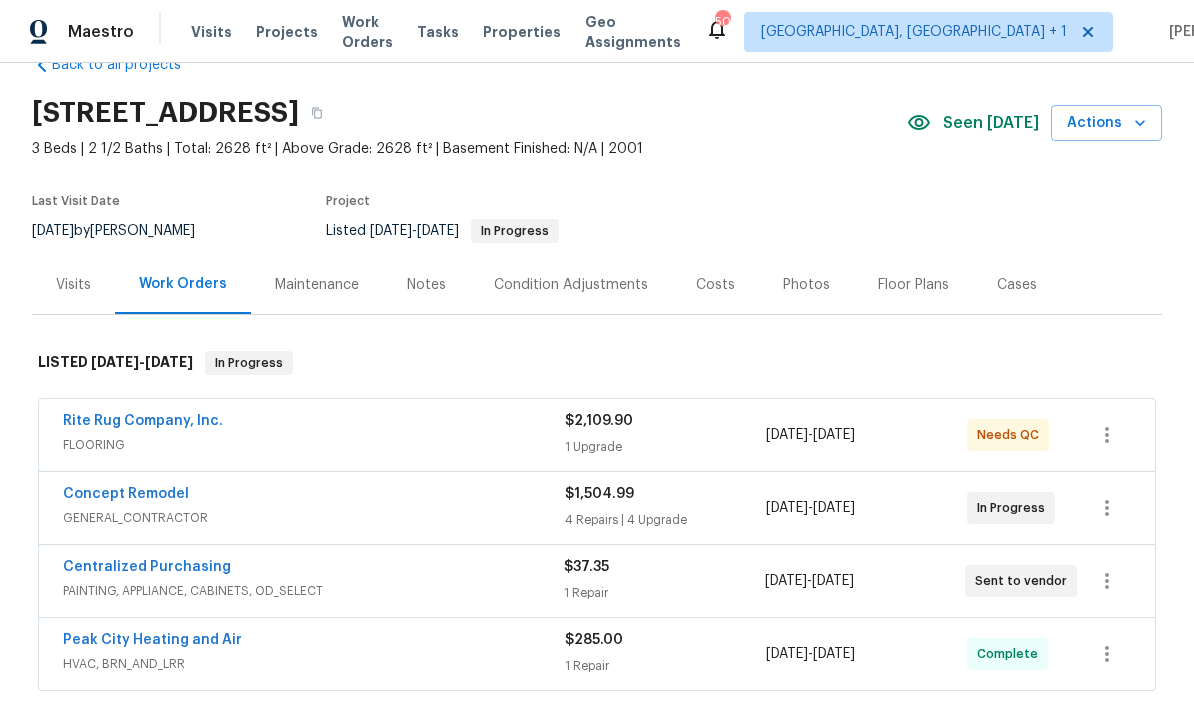 click on "Rite Rug Company, Inc." at bounding box center (143, 421) 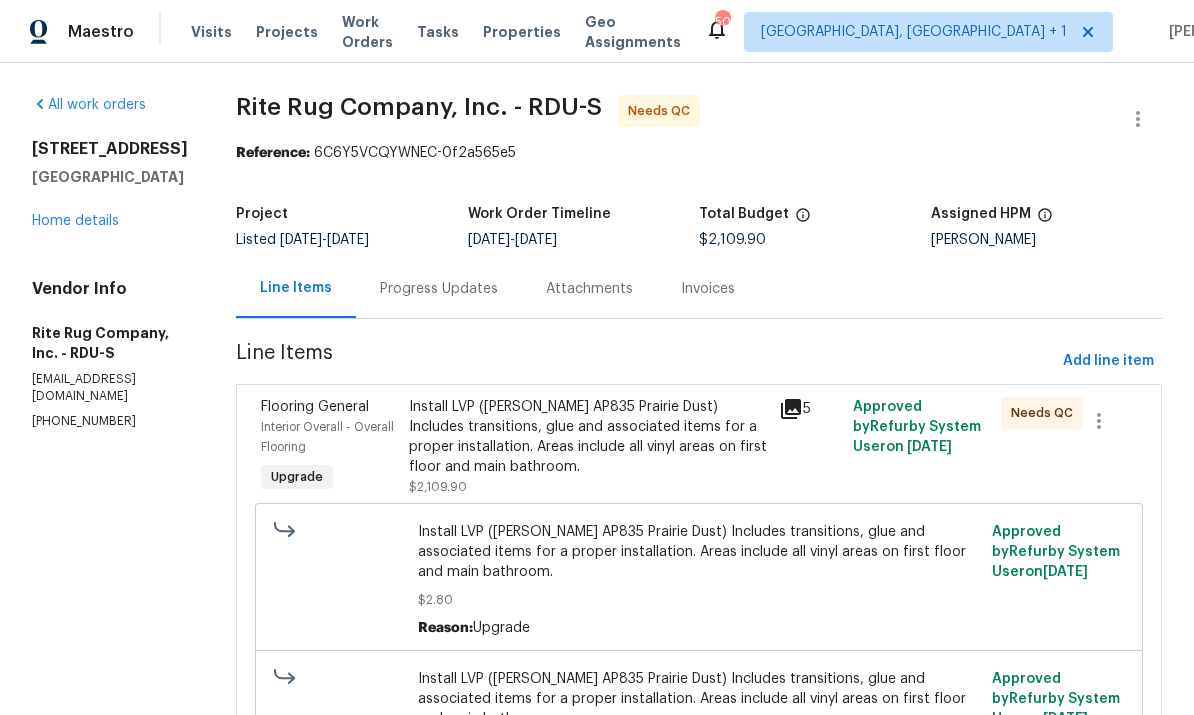 click on "Install LVP ([PERSON_NAME] AP835 Prairie Dust) Includes transitions, glue and associated items for a proper installation. Areas include all vinyl areas on first floor and main bathroom." at bounding box center (588, 437) 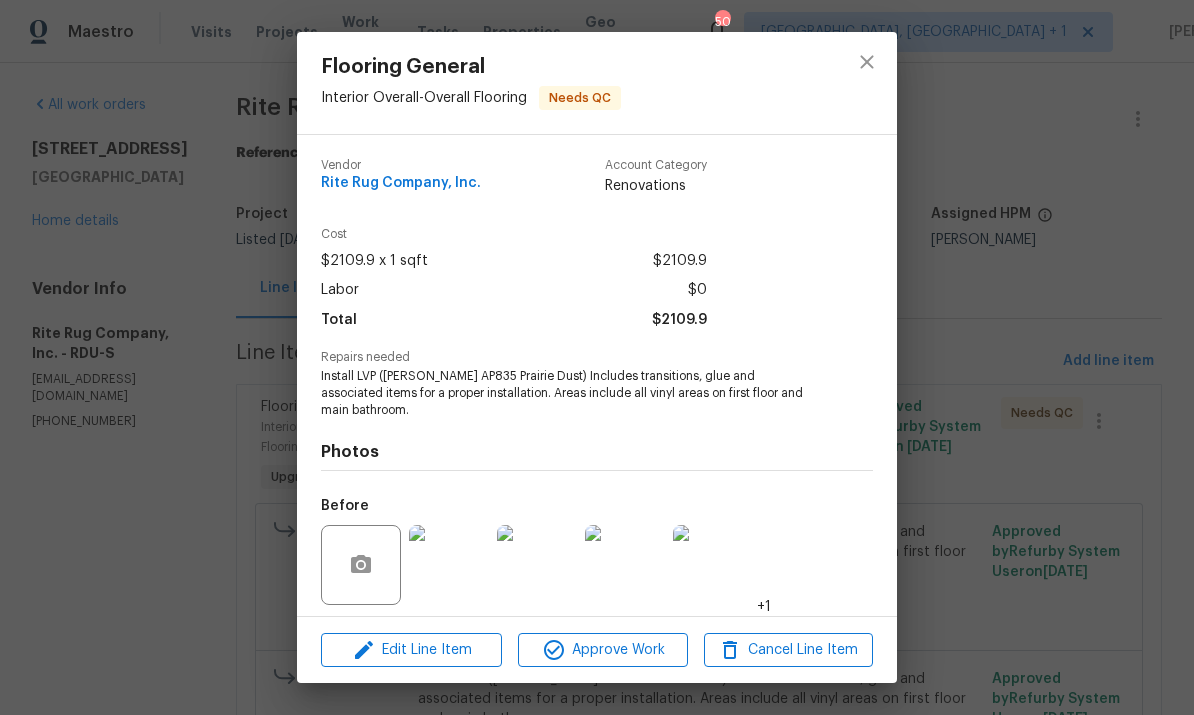 scroll, scrollTop: 0, scrollLeft: 0, axis: both 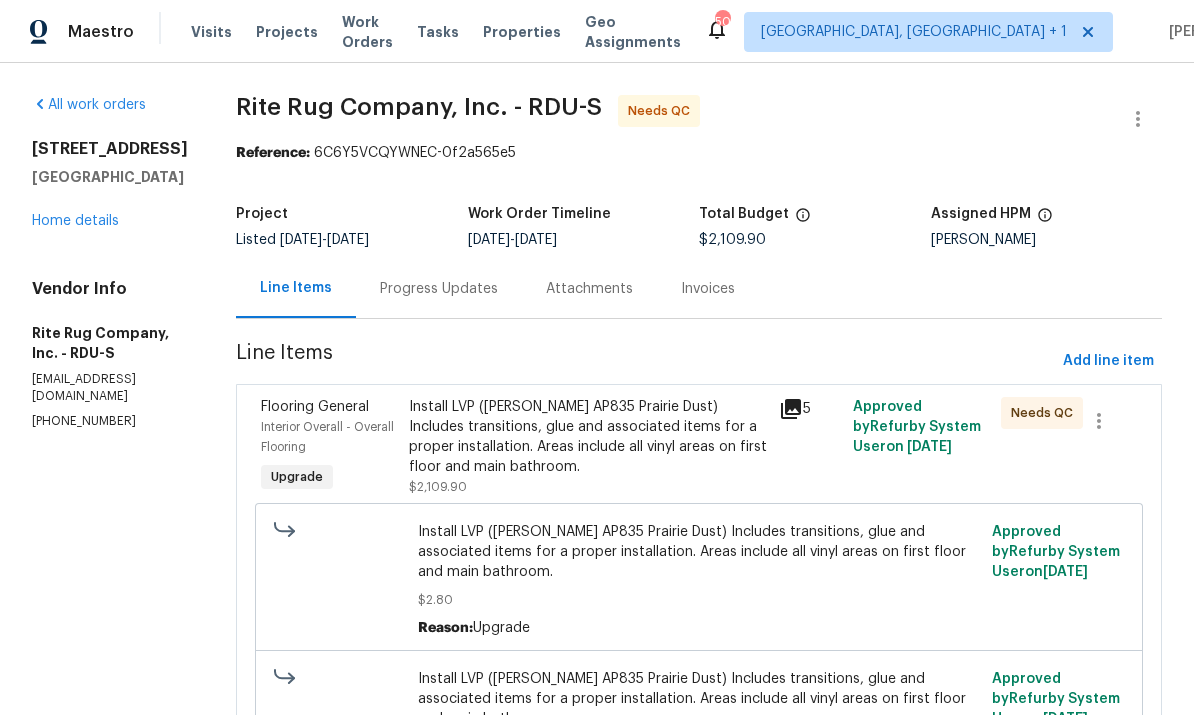 click on "Progress Updates" at bounding box center (439, 289) 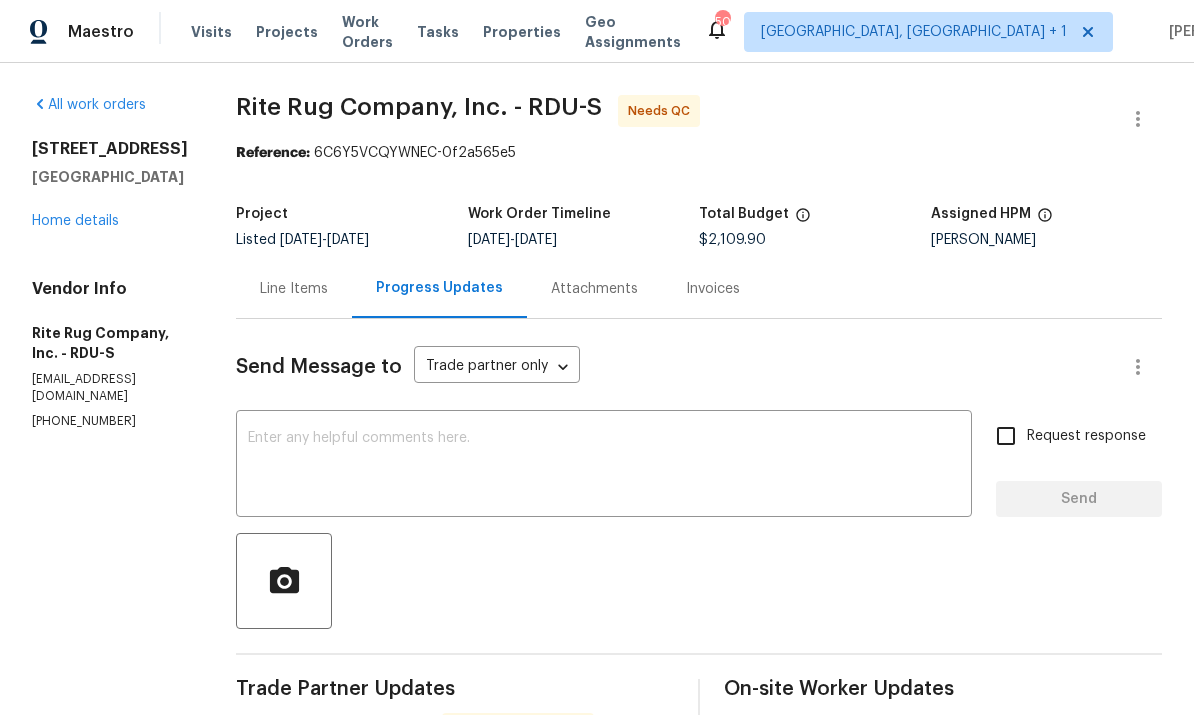 scroll, scrollTop: 0, scrollLeft: 0, axis: both 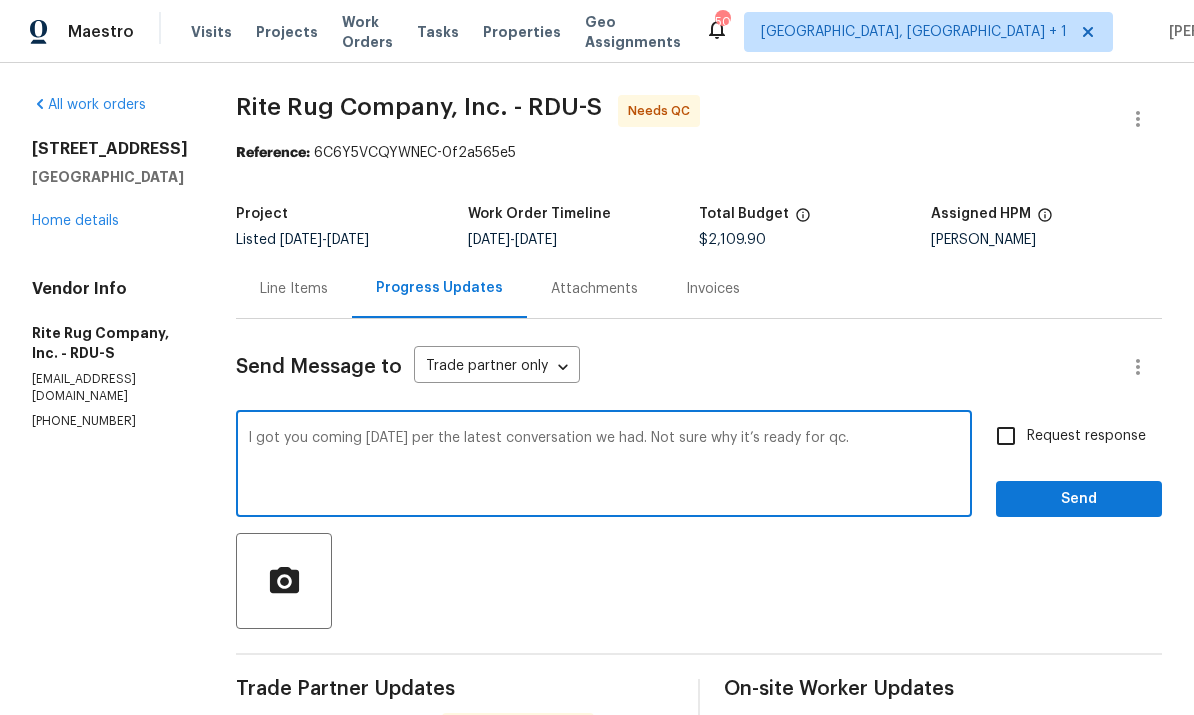 type on "I got you coming [DATE] per the latest conversation we had. Not sure why it’s ready for qc." 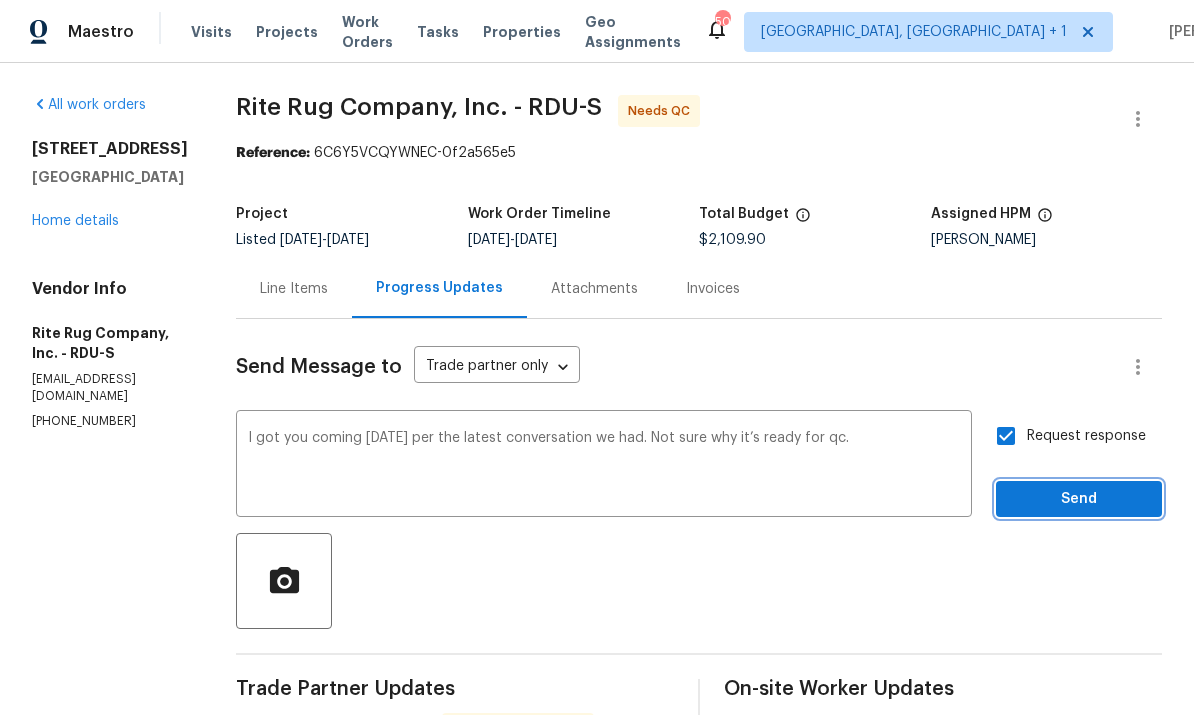 click on "Send" at bounding box center [1079, 499] 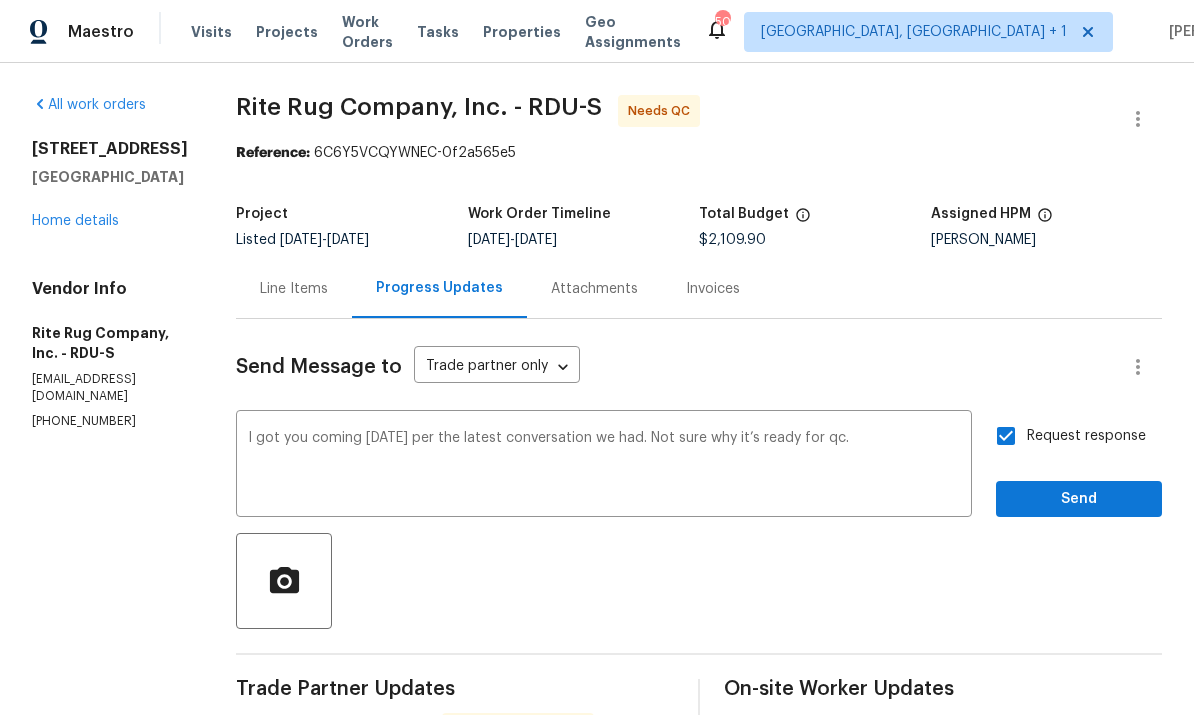 scroll, scrollTop: 33, scrollLeft: 0, axis: vertical 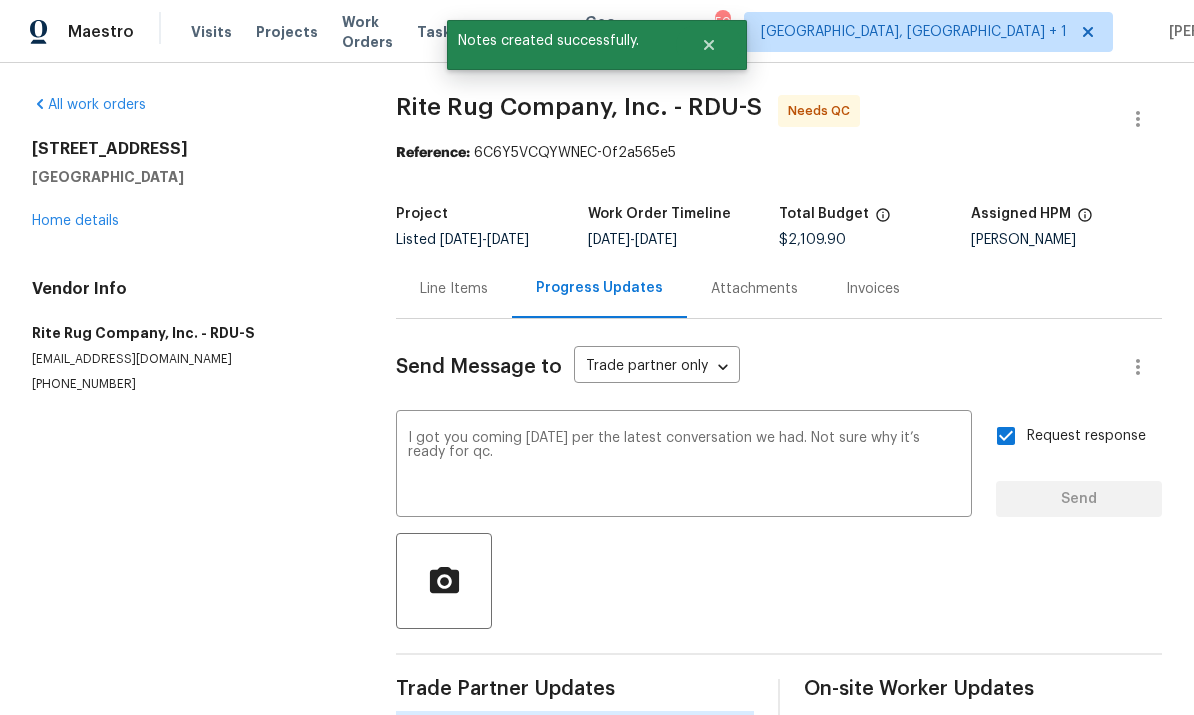 type 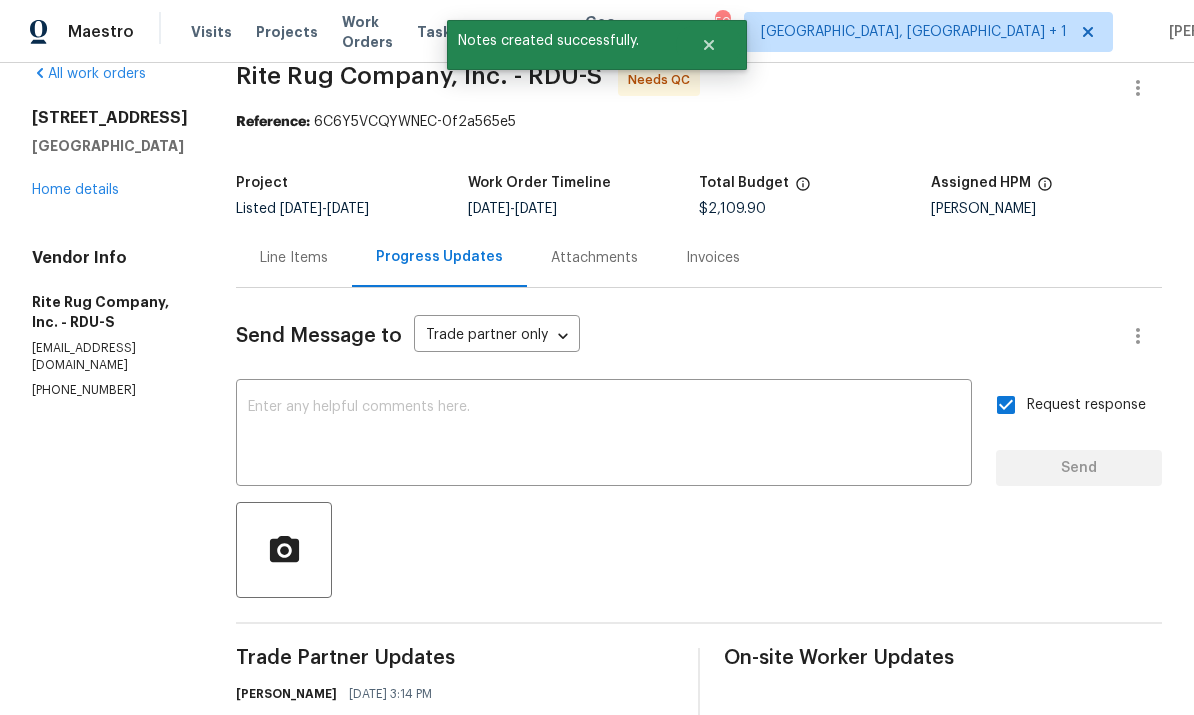 scroll, scrollTop: 25, scrollLeft: 0, axis: vertical 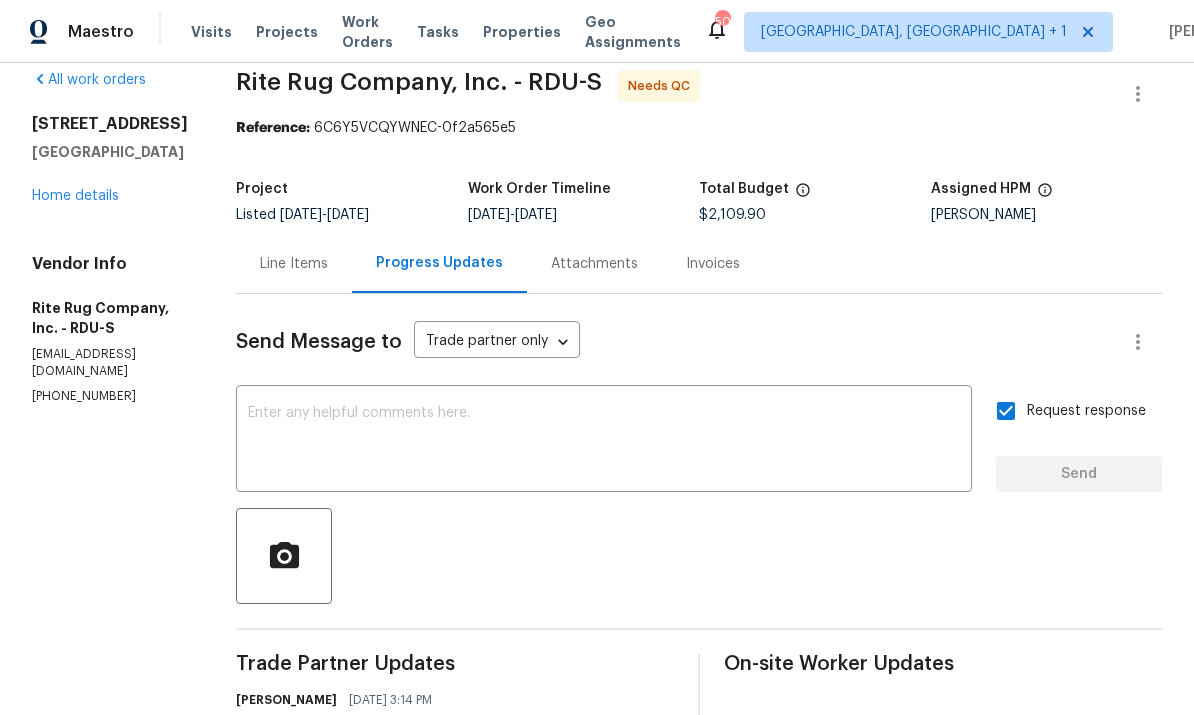 click on "Line Items" at bounding box center [294, 264] 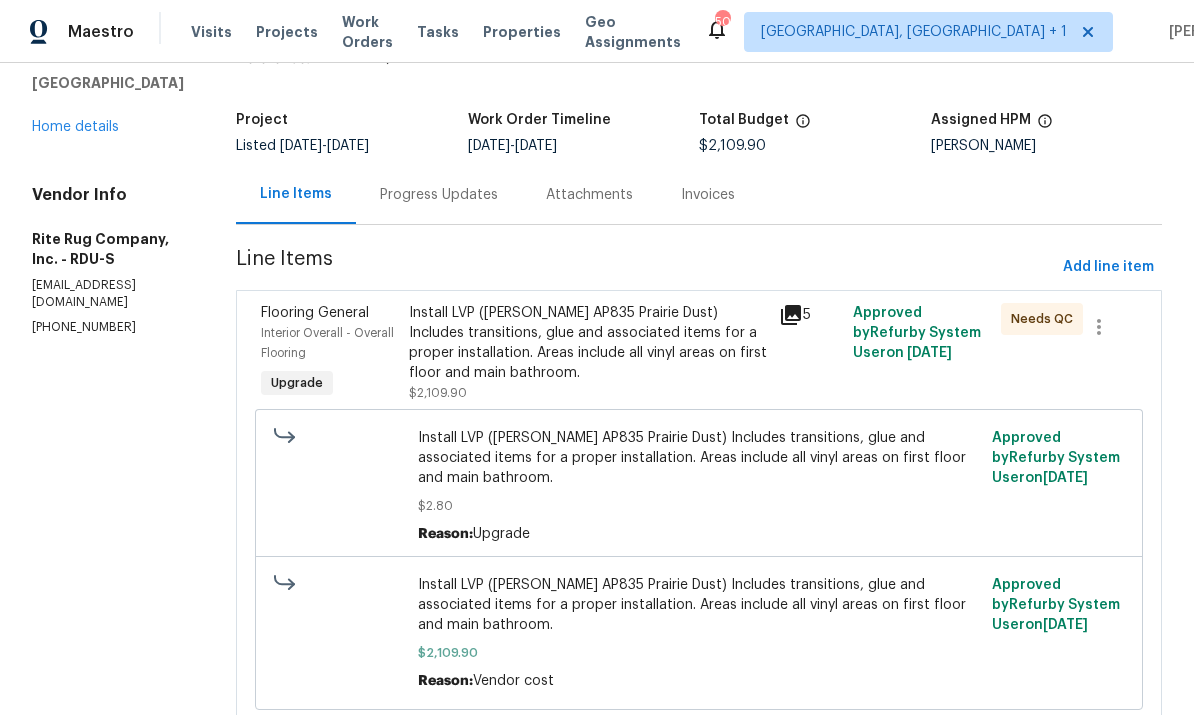 scroll, scrollTop: 93, scrollLeft: 0, axis: vertical 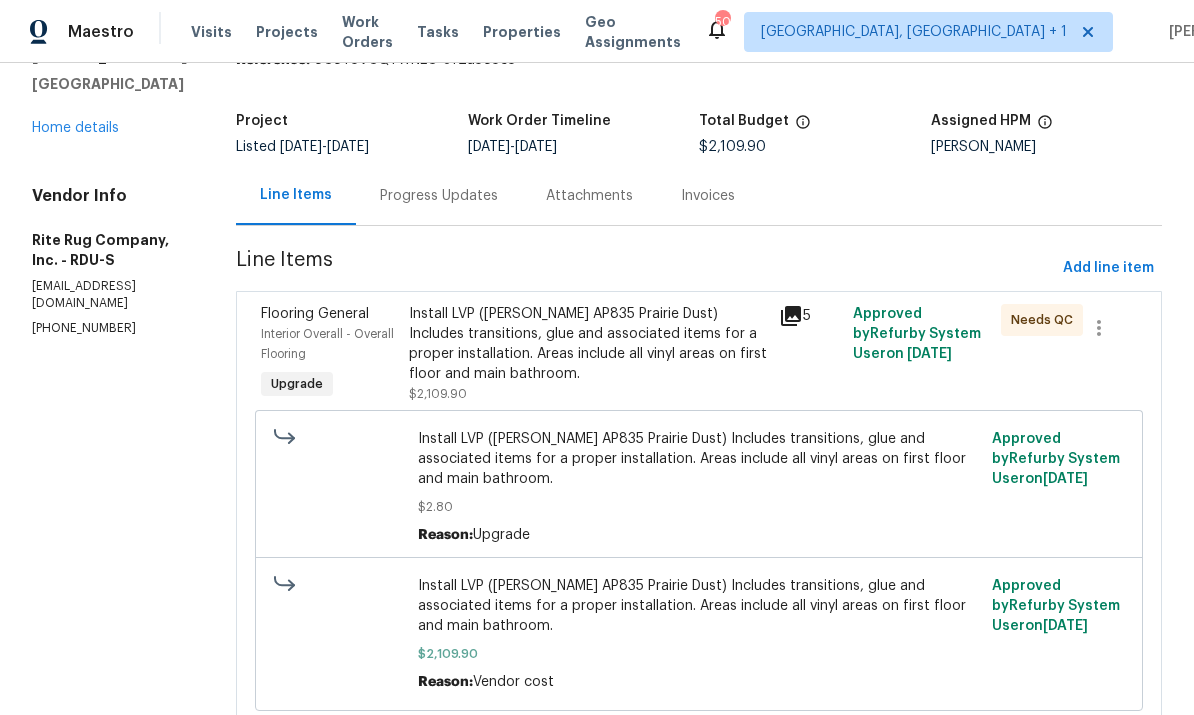 click 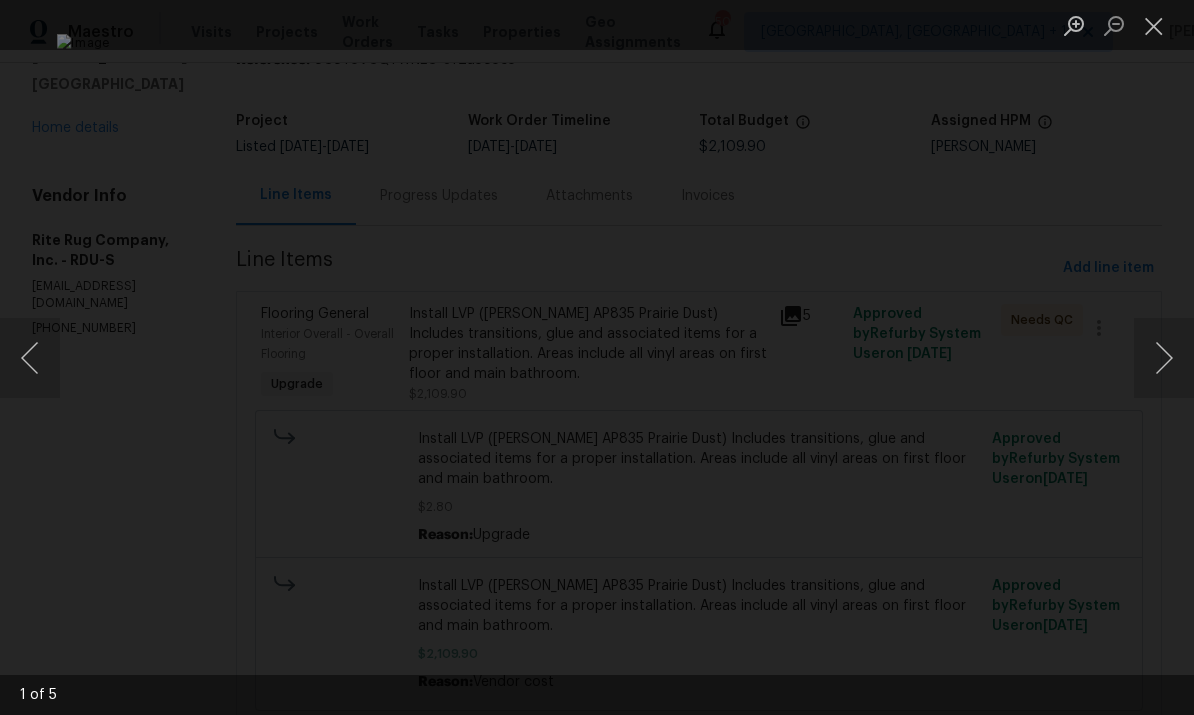 click at bounding box center (597, 357) 